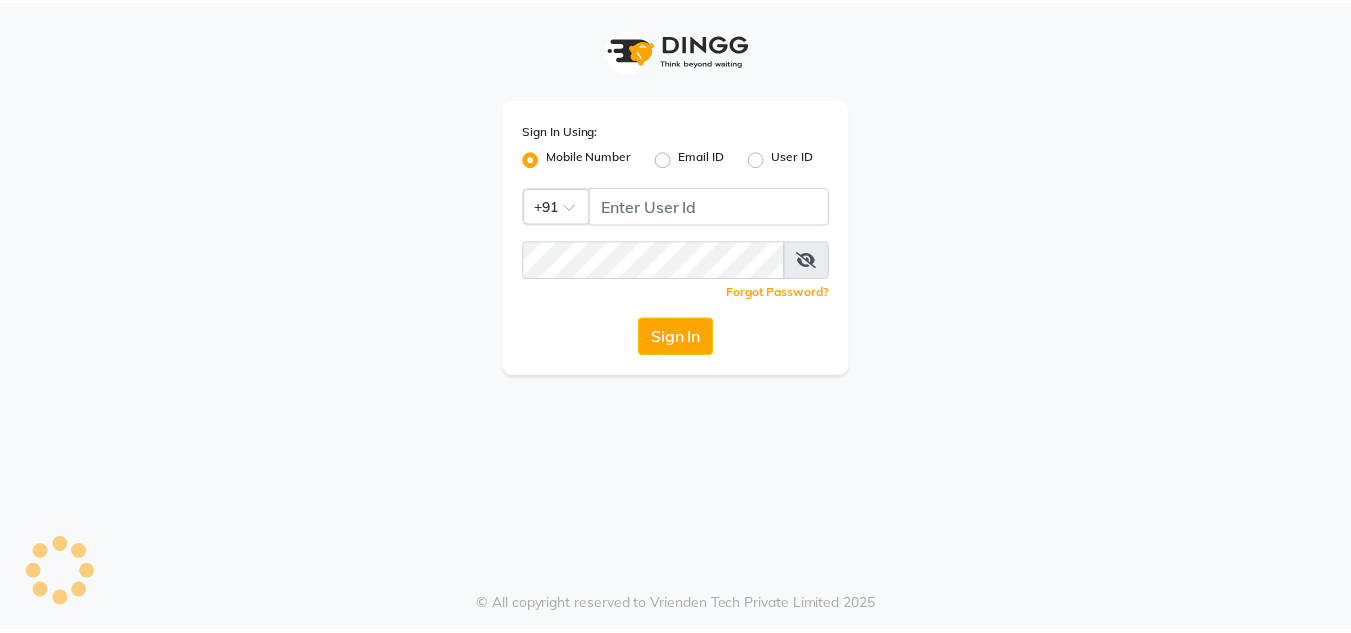 scroll, scrollTop: 0, scrollLeft: 0, axis: both 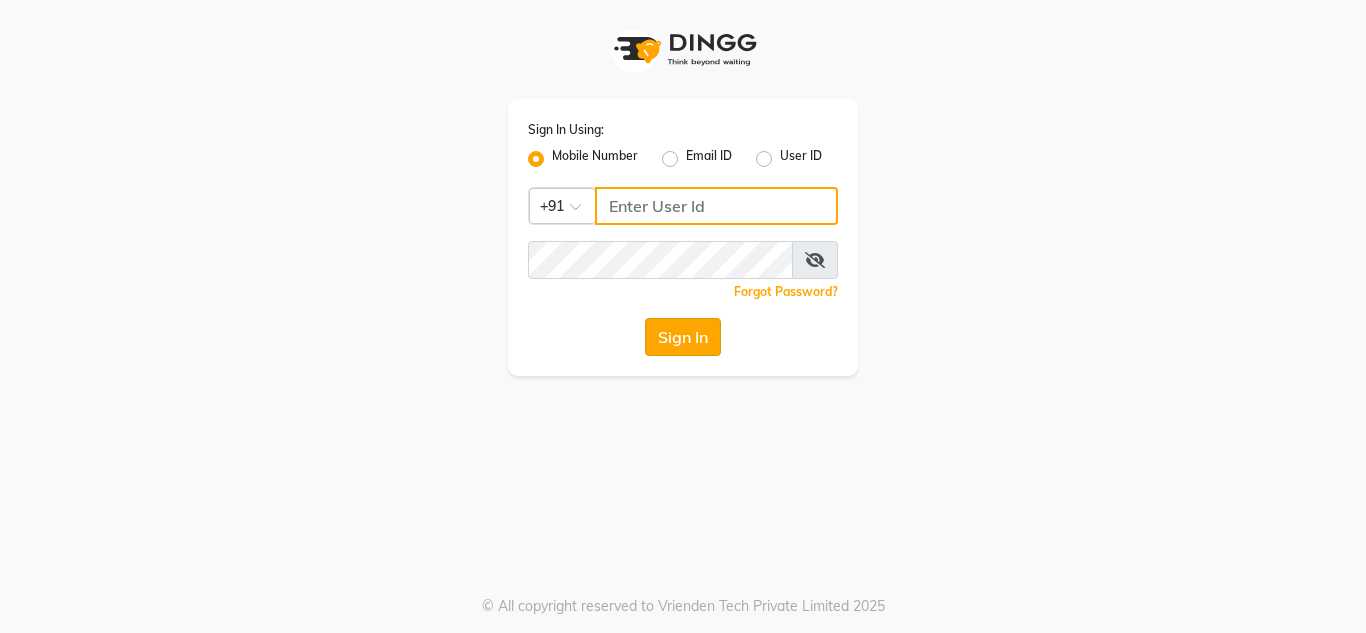 type on "7890011666" 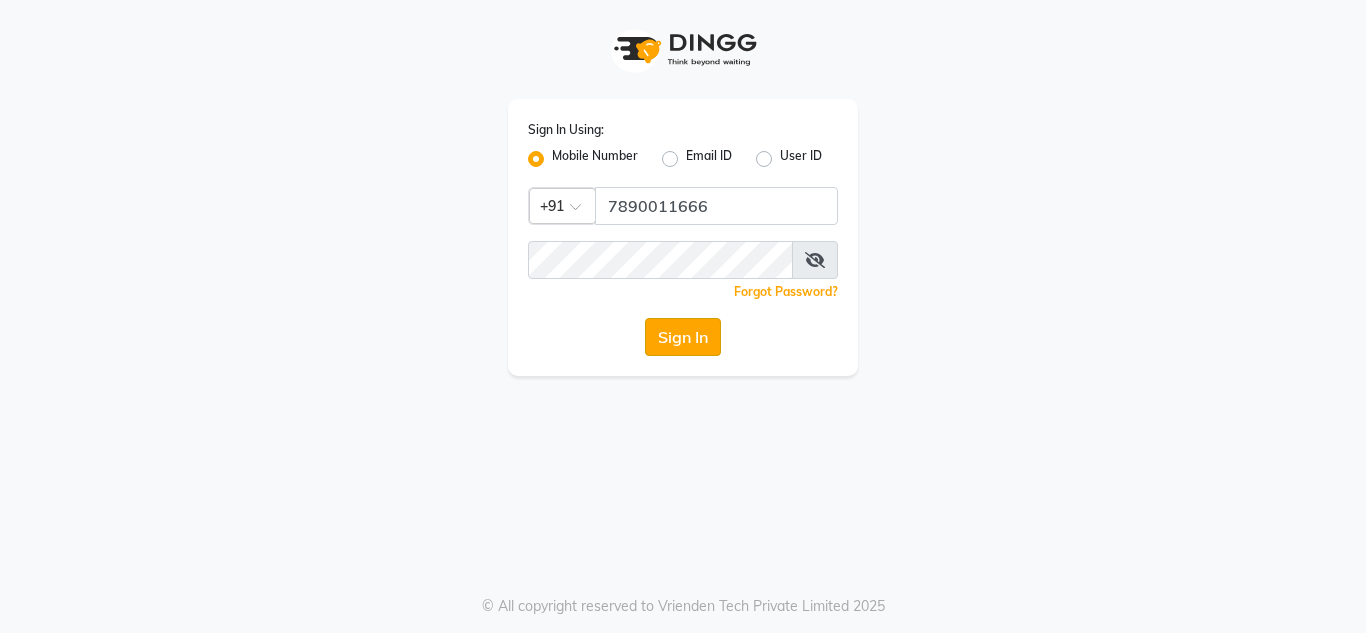 click on "Sign In" 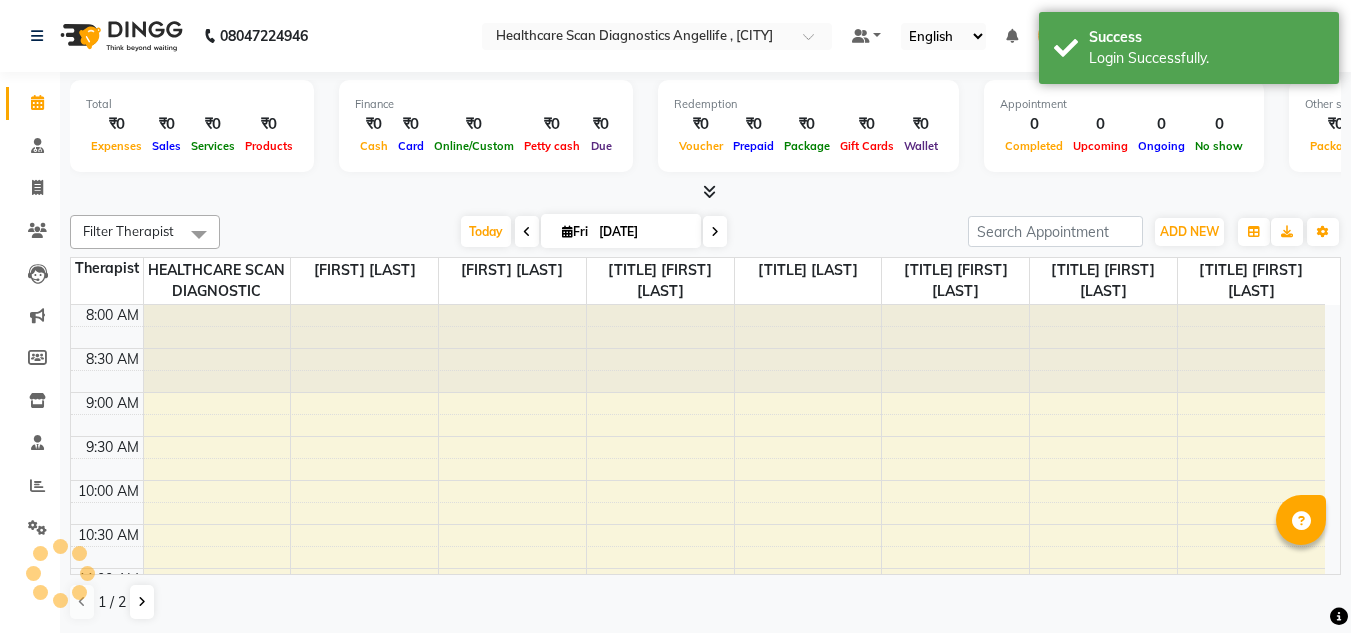 scroll, scrollTop: 0, scrollLeft: 0, axis: both 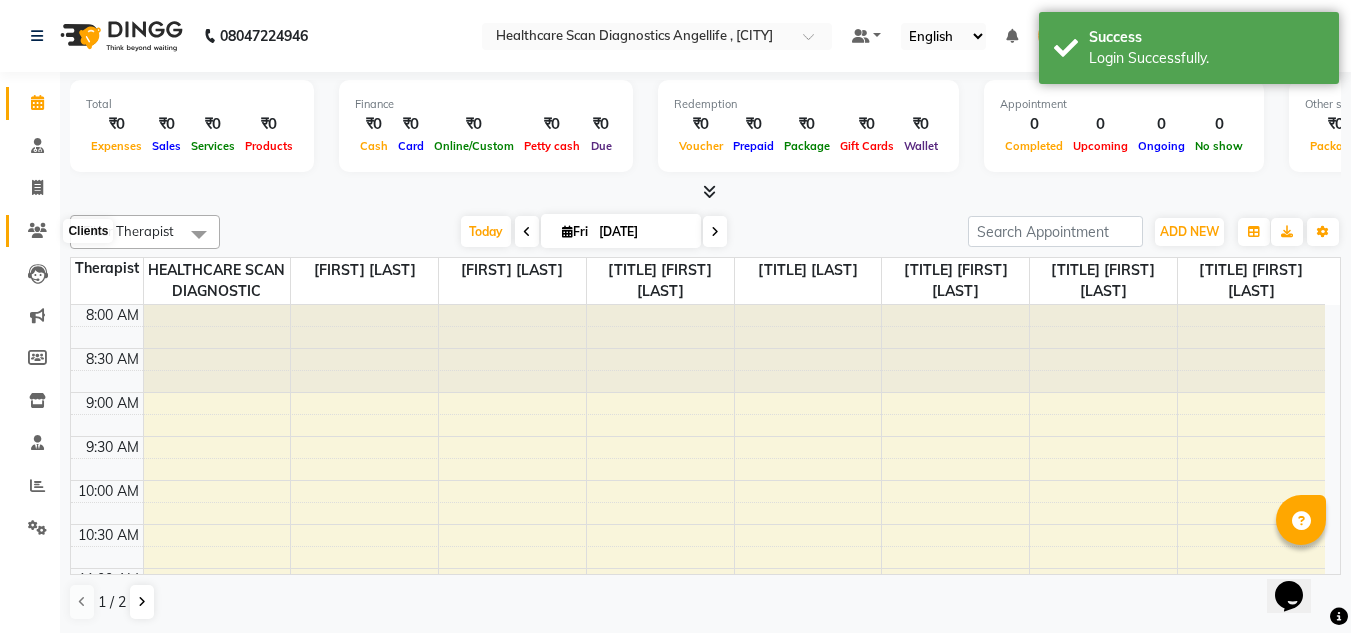 click 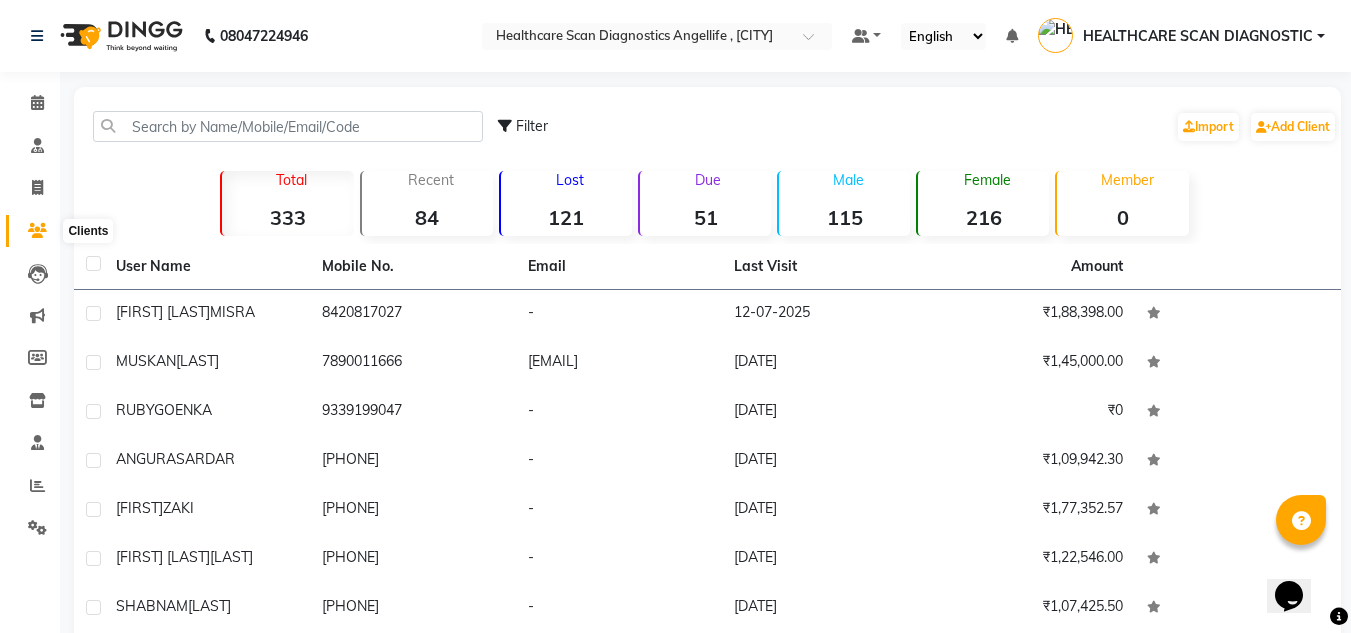 click 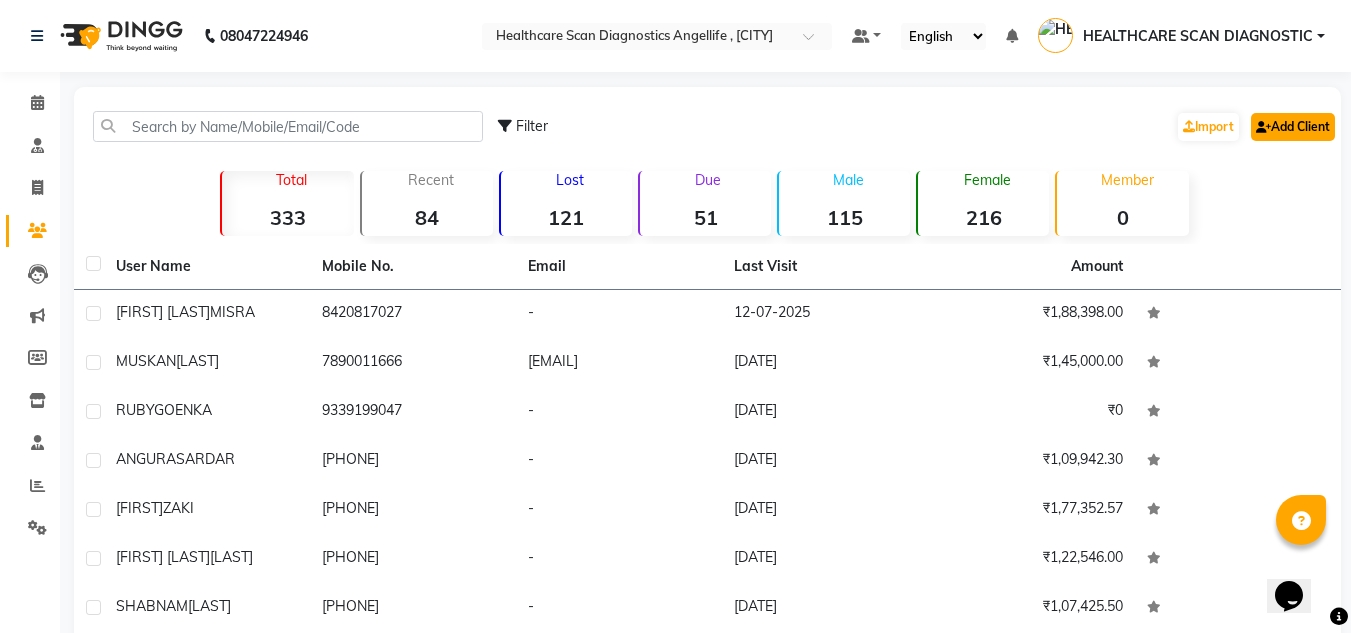 click on "Add Client" 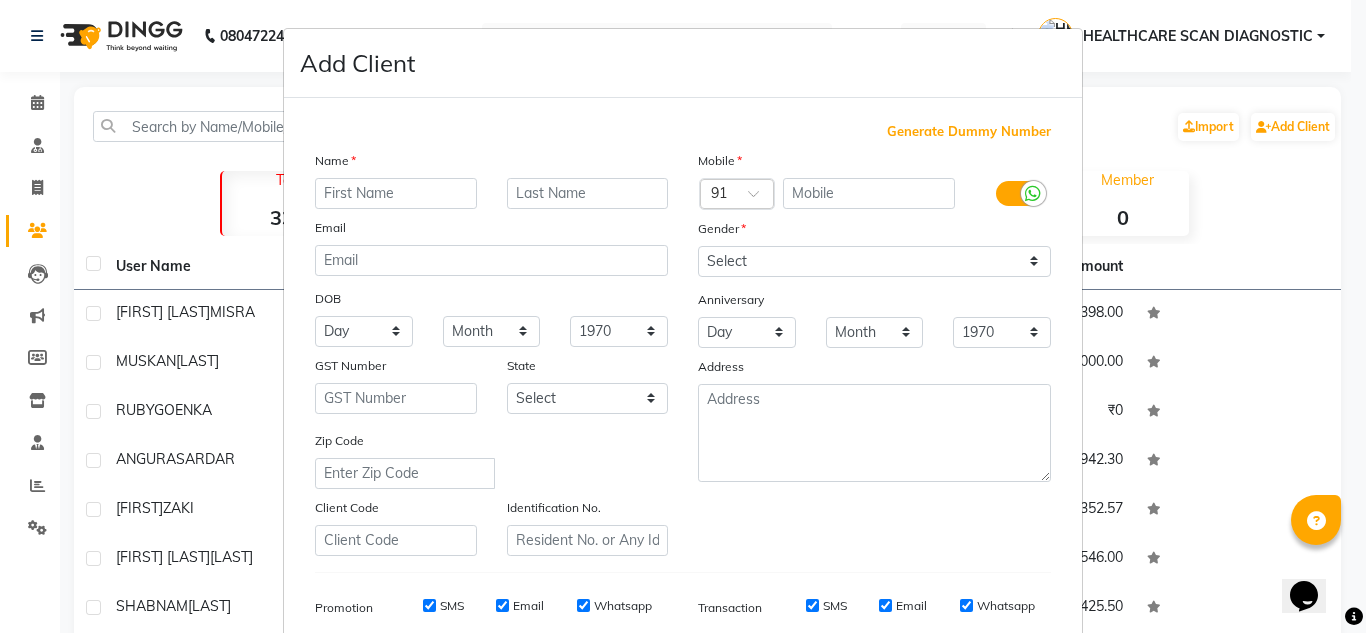click on "Add Client Generate Dummy Number Name Email DOB Day 01 02 03 04 05 06 07 08 09 10 11 12 13 14 15 16 17 18 19 20 21 22 23 24 25 26 27 28 29 30 31 Month January February March April May June July August September October November December 1940 1941 1942 1943 1944 1945 1946 1947 1948 1949 1950 1951 1952 1953 1954 1955 1956 1957 1958 1959 1960 1961 1962 1963 1964 1965 1966 1967 1968 1969 1970 1971 1972 1973 1974 1975 1976 1977 1978 1979 1980 1981 1982 1983 1984 1985 1986 1987 1988 1989 1990 1991 1992 1993 1994 1995 1996 1997 1998 1999 2000 2001 2002 2003 2004 2005 2006 2007 2008 2009 2010 2011 2012 2013 2014 2015 2016 2017 2018 2019 2020 2021 2022 2023 2024 GST Number State Select Andaman and Nicobar Islands Andhra Pradesh Arunachal Pradesh Assam Bihar Chandigarh Chhattisgarh Dadra and Nagar Haveli Daman and Diu Delhi Goa Gujarat Haryana Himachal Pradesh Jammu and Kashmir Jharkhand Karnataka Kerala Lakshadweep Madhya Pradesh Maharashtra Manipur Meghalaya Mizoram Nagaland Odisha Pondicherry Punjab Rajasthan Sikkim" at bounding box center (683, 316) 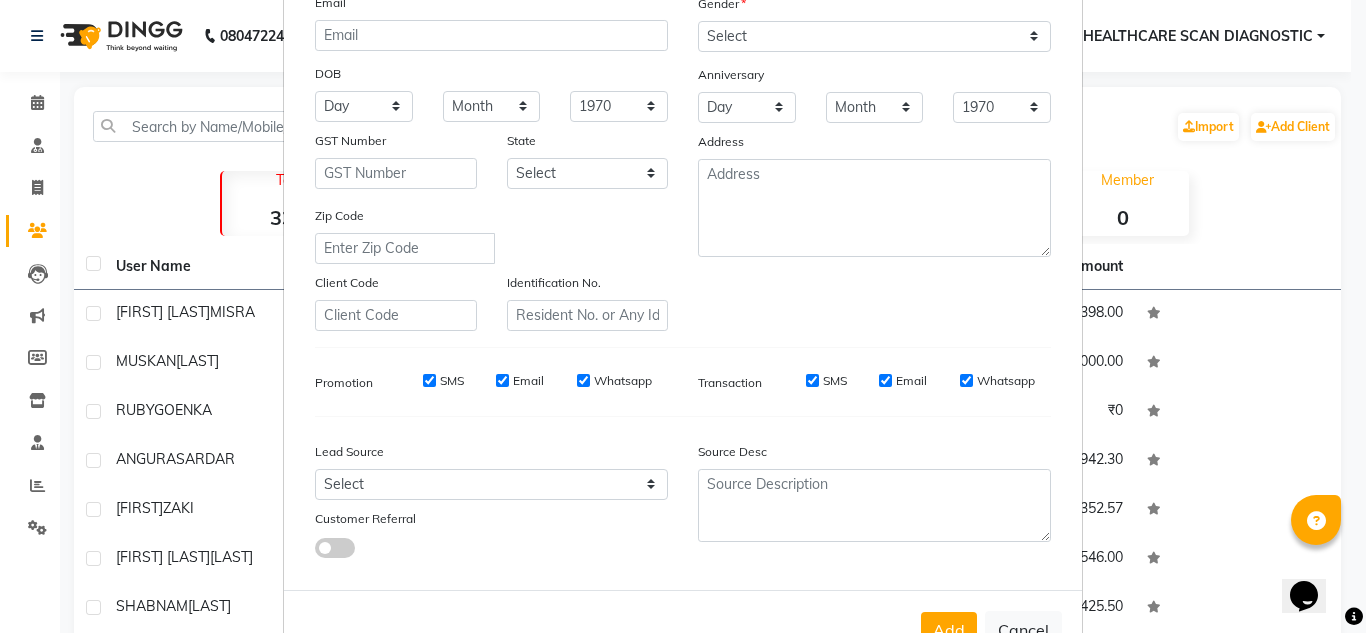 scroll, scrollTop: 290, scrollLeft: 0, axis: vertical 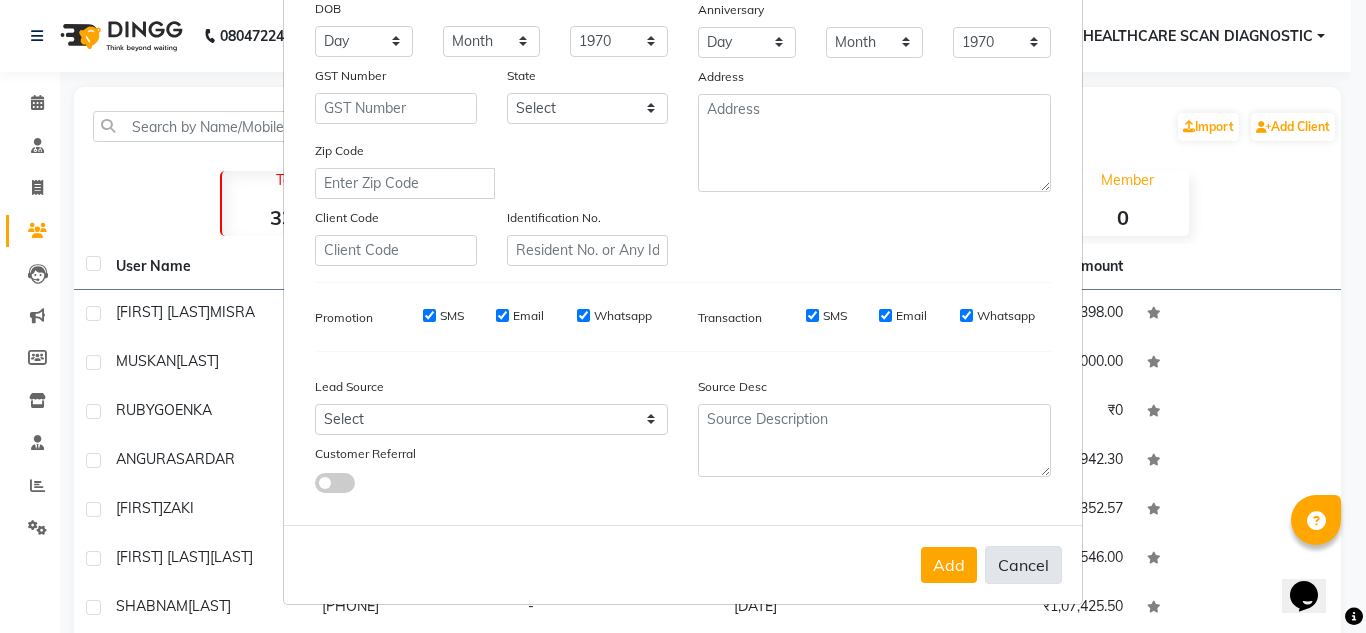 click on "Cancel" at bounding box center (1023, 565) 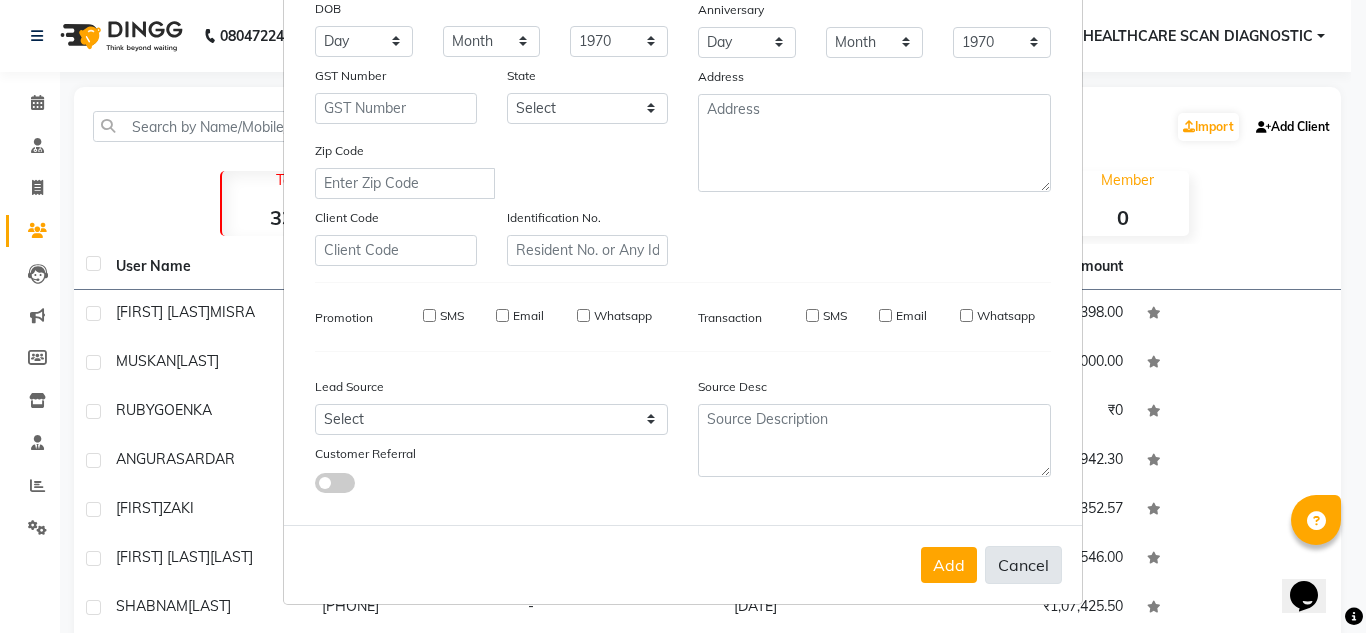 select 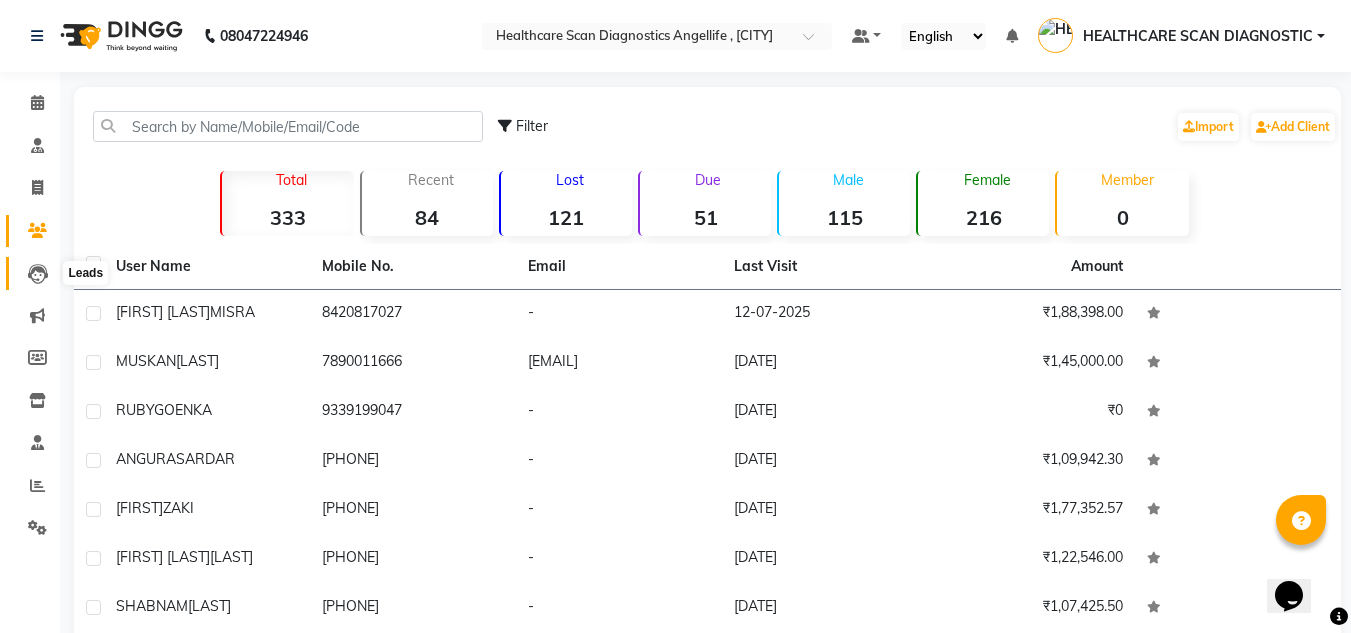 click 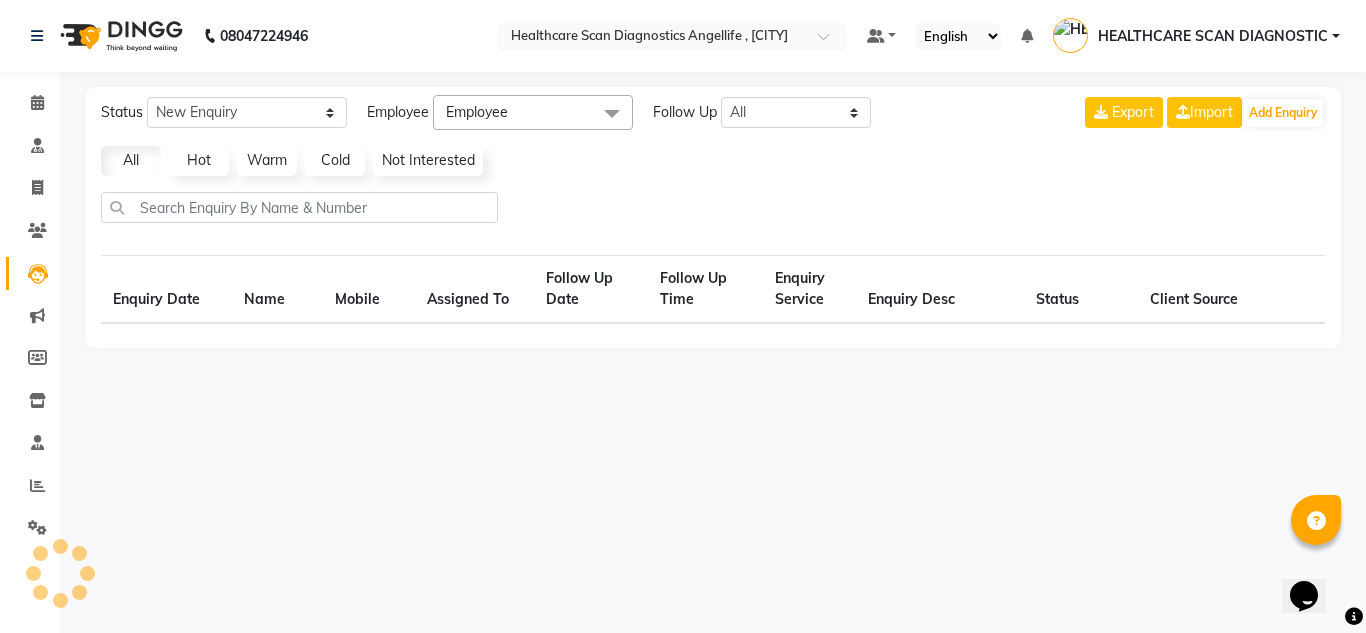select on "10" 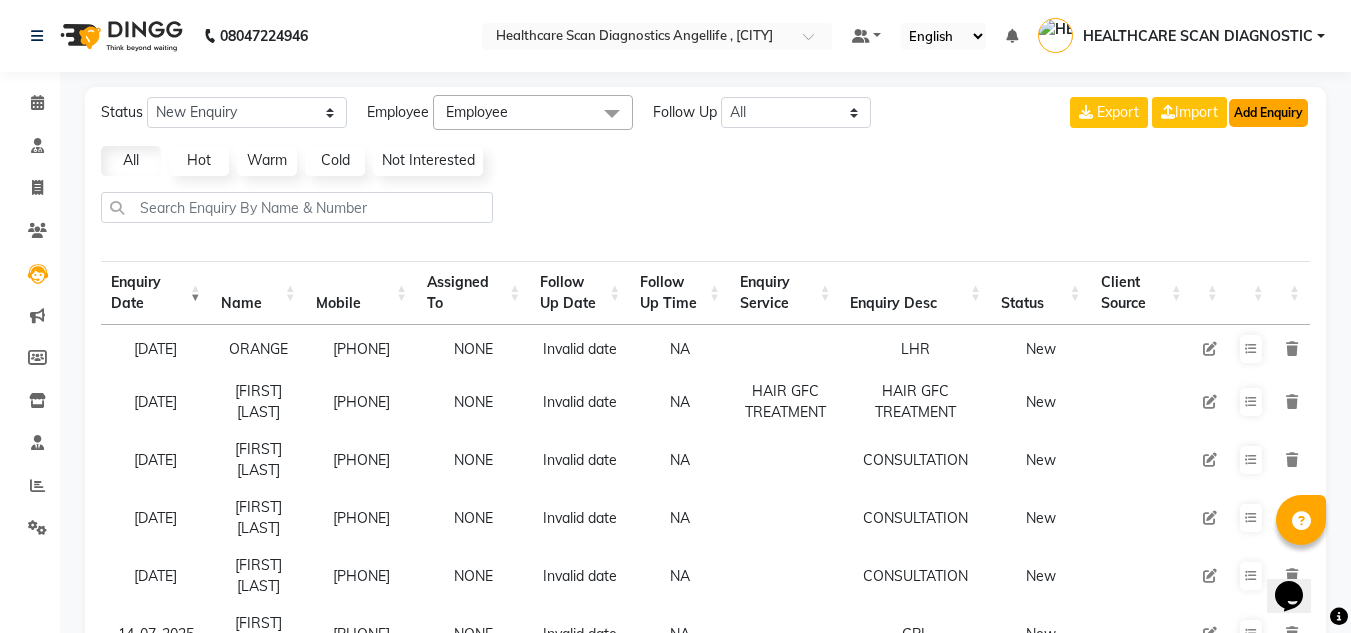 click on "Add Enquiry" 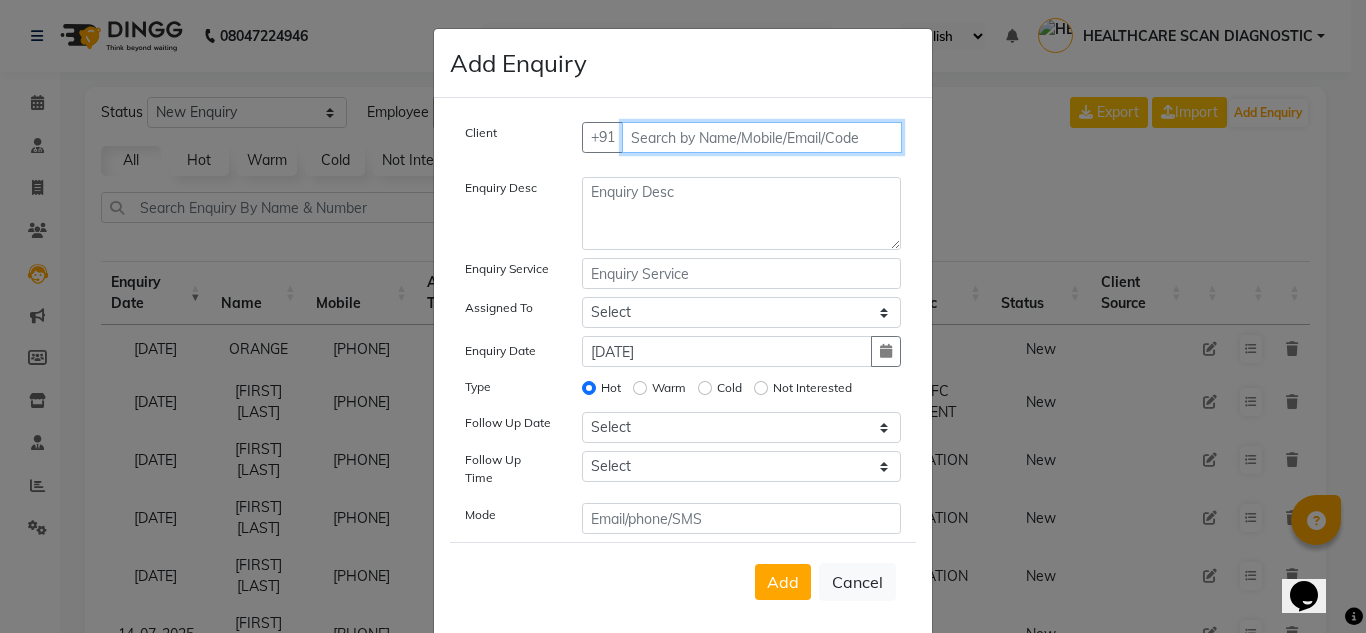 click at bounding box center (762, 137) 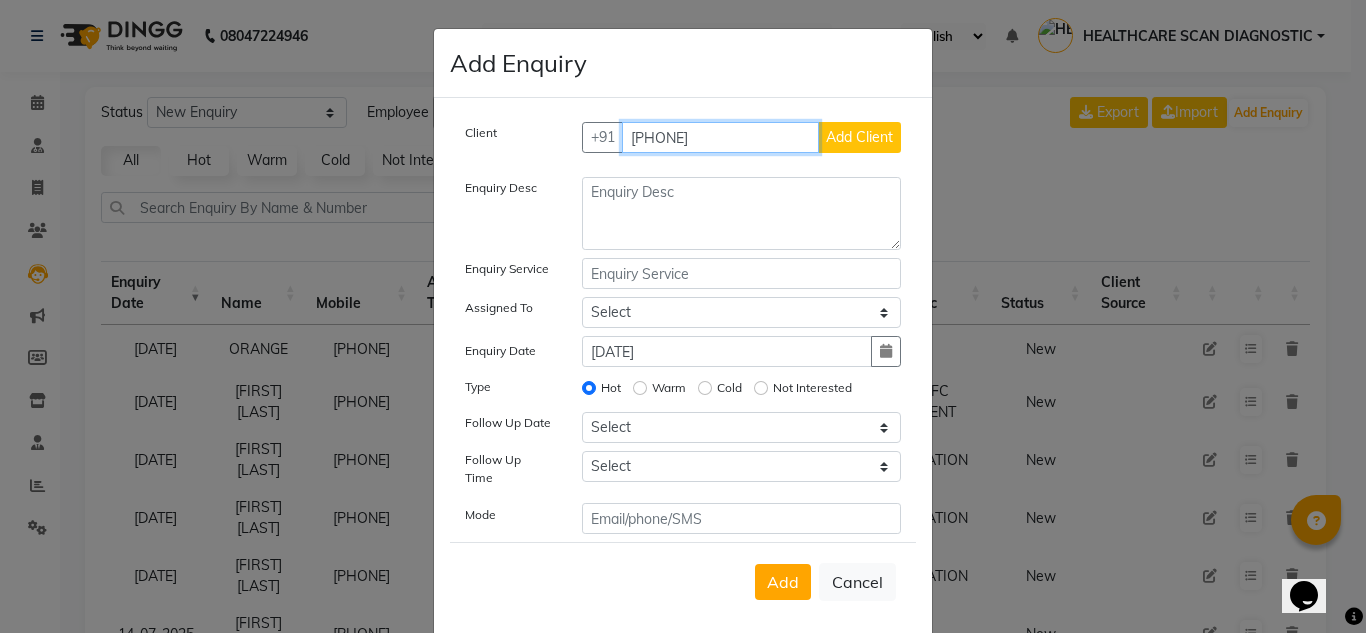 type on "[PHONE]" 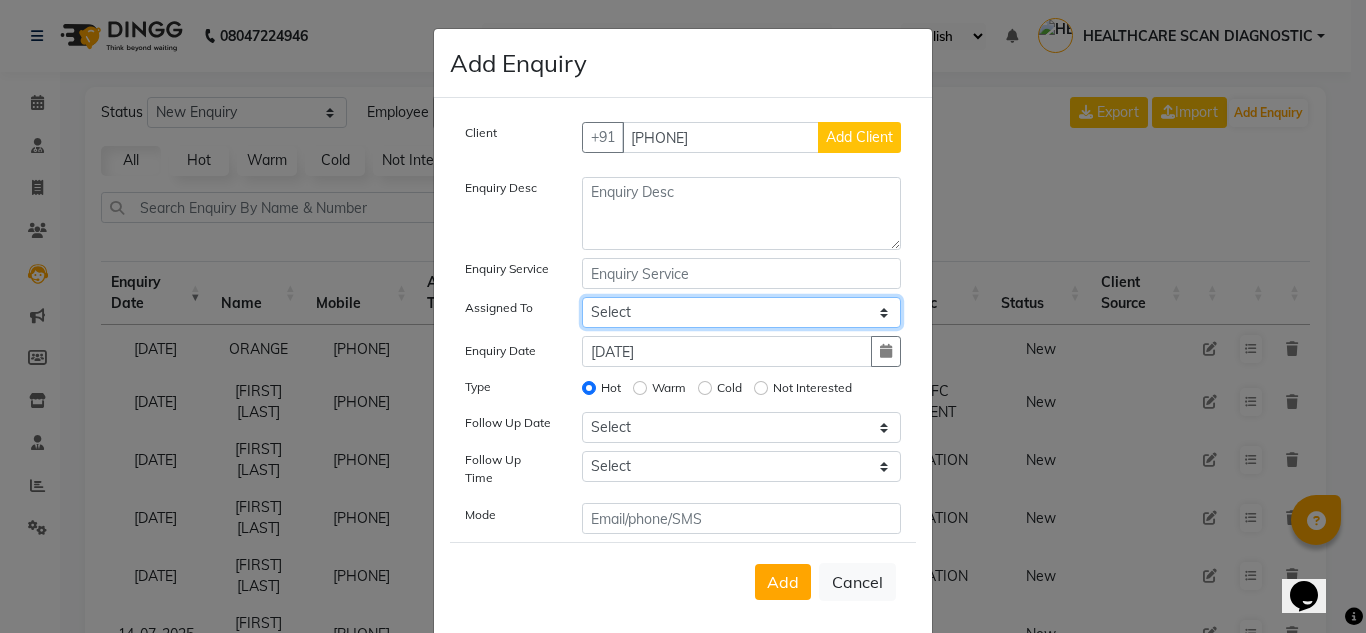 click on "Select [FIRST] [LAST] [FIRST] [LAST] [FIRST] [LAST] [FIRST] [LAST] [FIRST] [LAST] HEALTHCARE SCAN DIAGNOSTIC [FIRST] [LAST] [FIRST] [LAST] [FIRST] [LAST]" 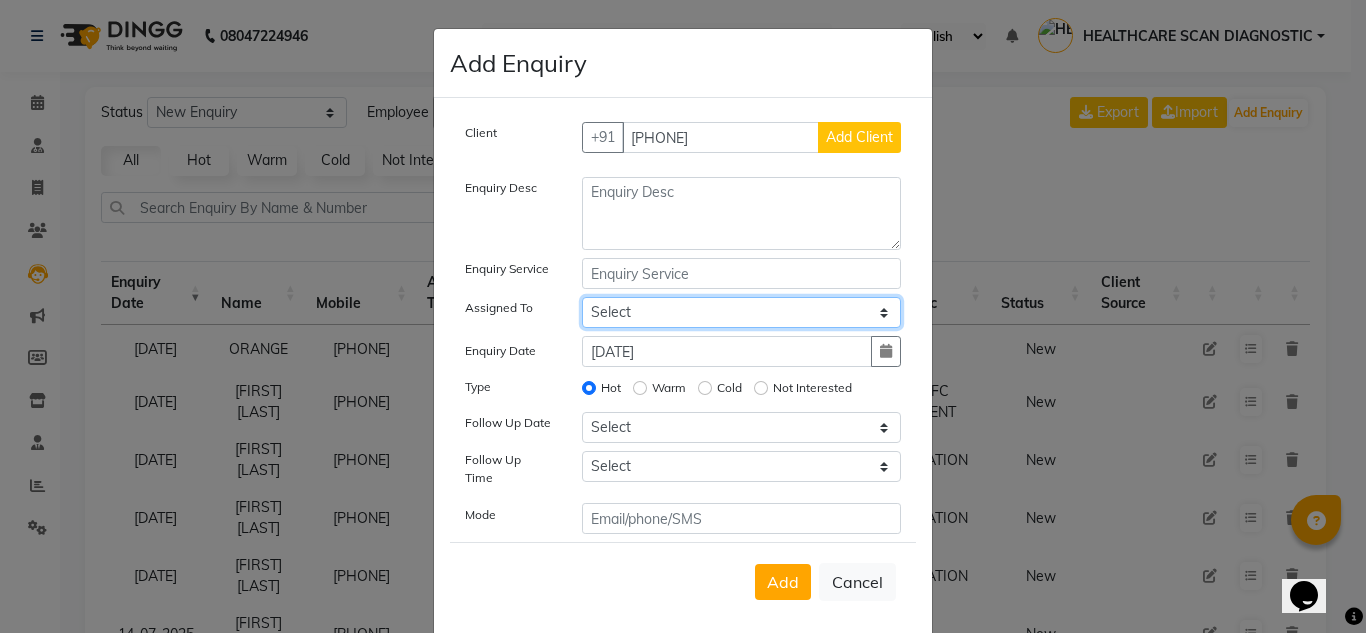 select on "50319" 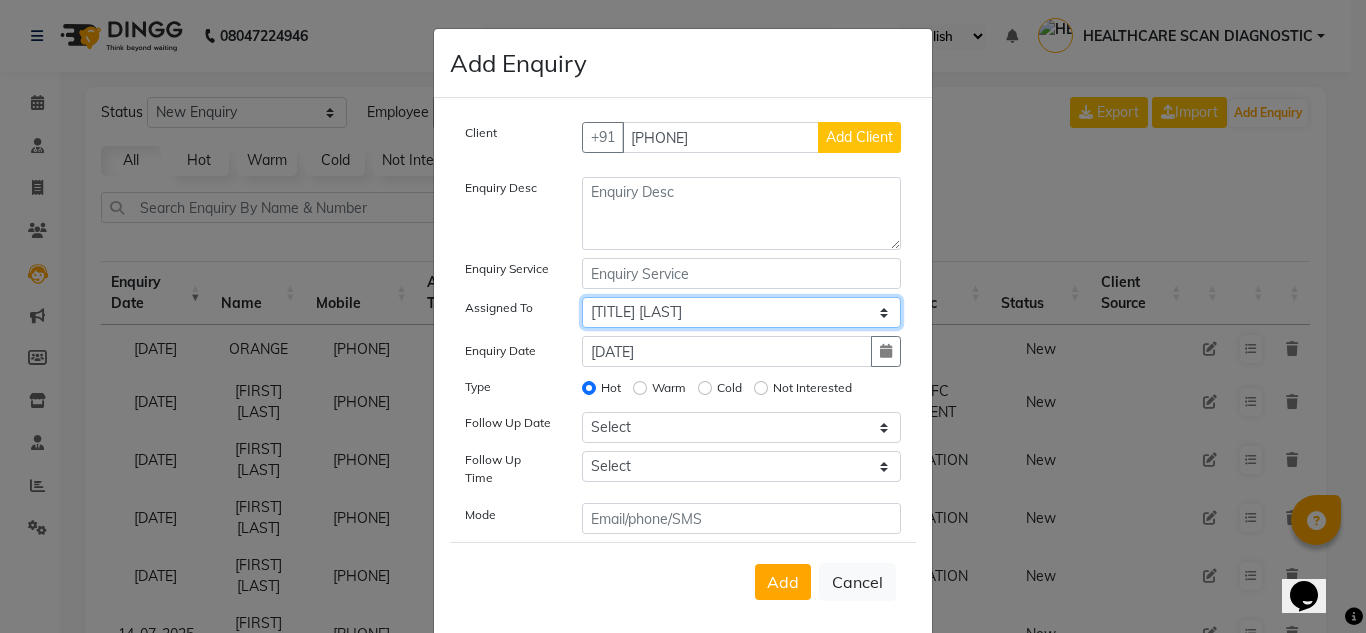click on "Select [FIRST] [LAST] [FIRST] [LAST] [FIRST] [LAST] [FIRST] [LAST] [FIRST] [LAST] HEALTHCARE SCAN DIAGNOSTIC [FIRST] [LAST] [FIRST] [LAST] [FIRST] [LAST]" 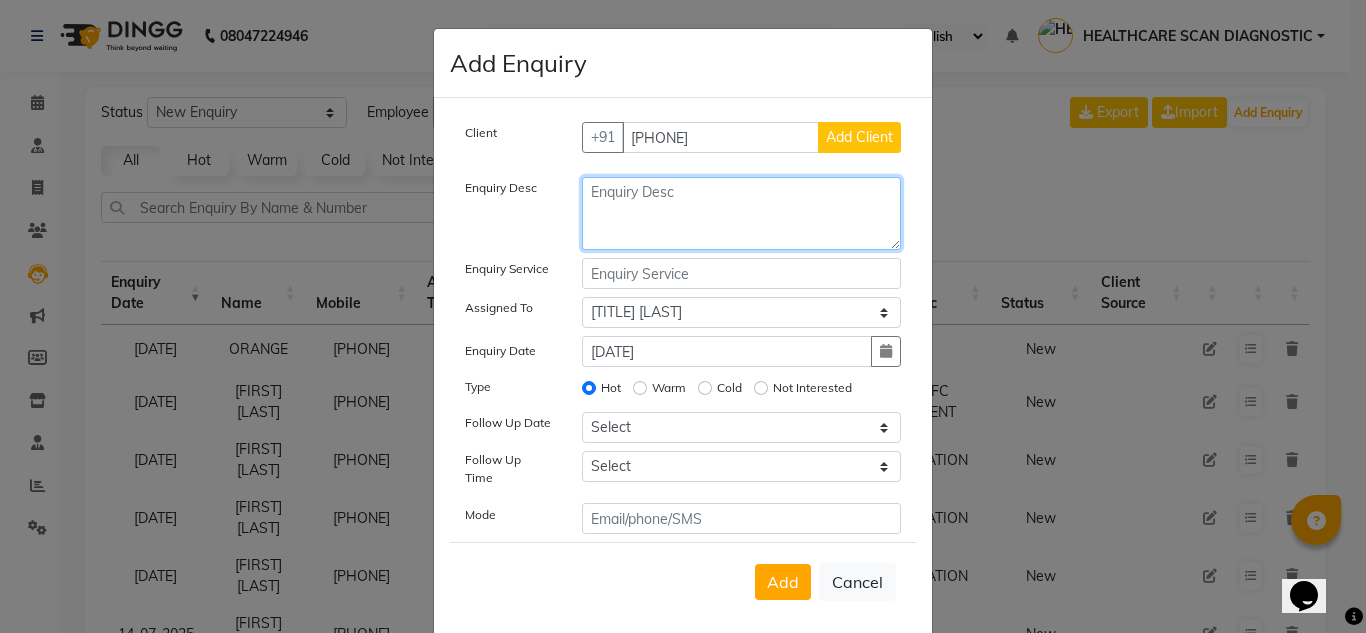 click 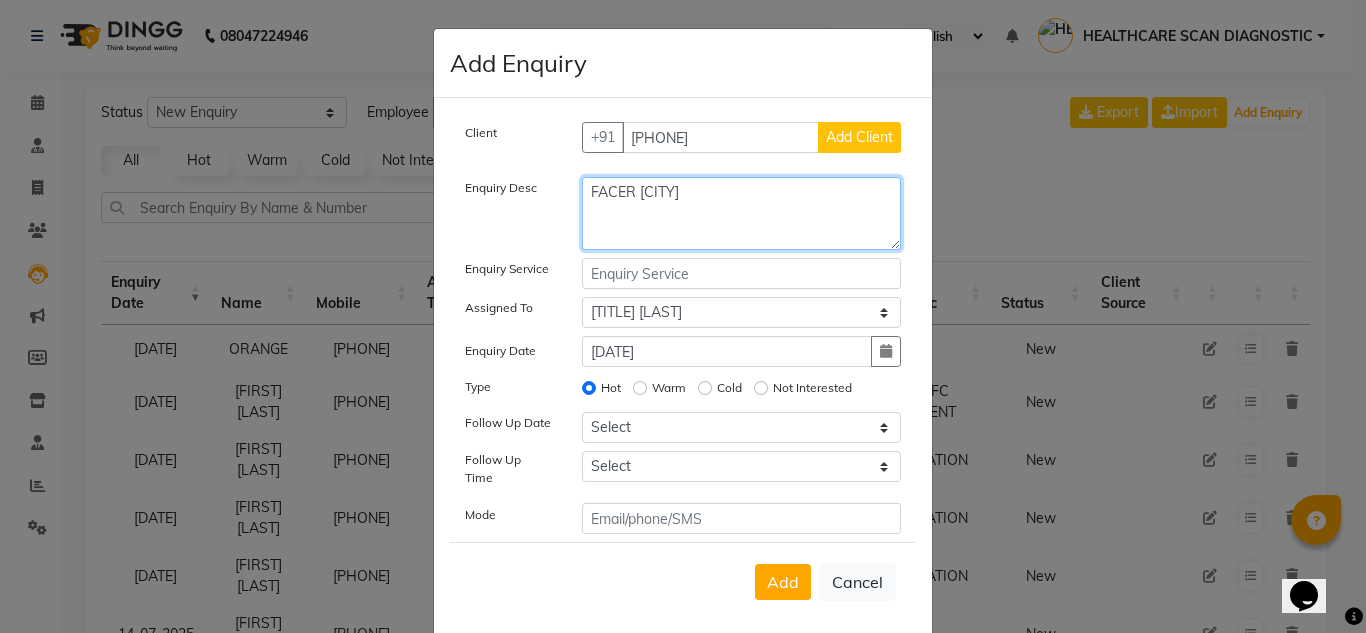 click on "FACER [CITY]" 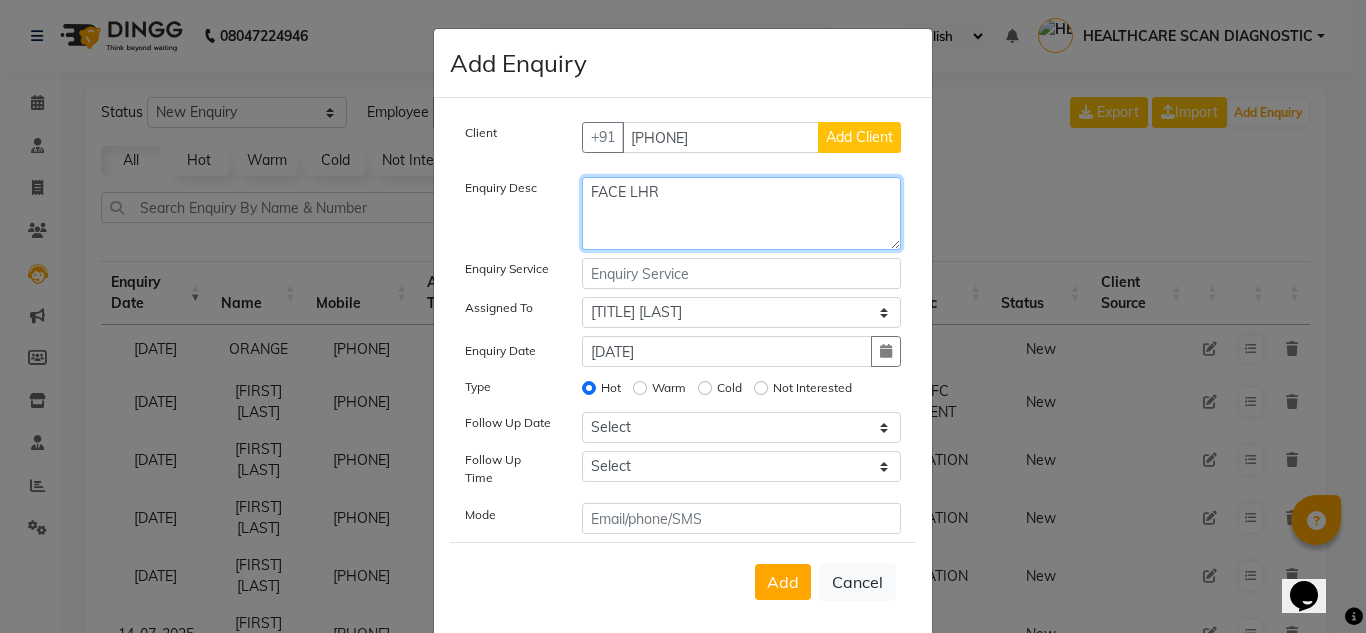 type on "FACE LHR" 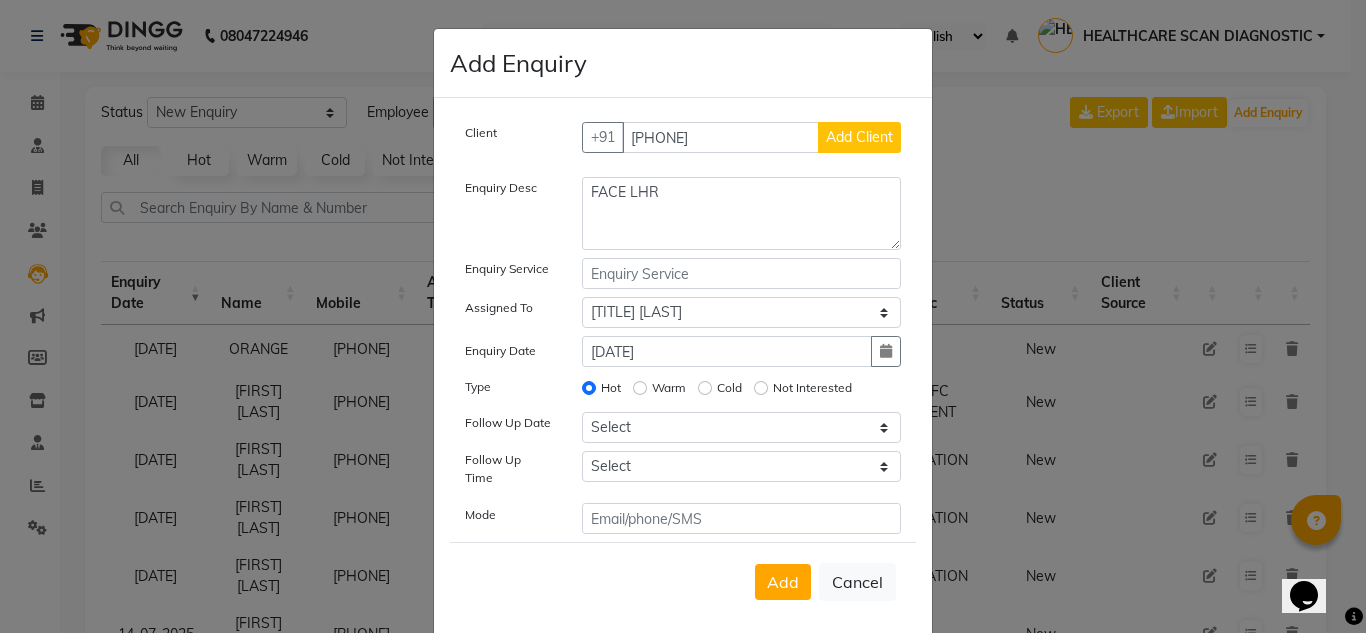 click on "Add Client" 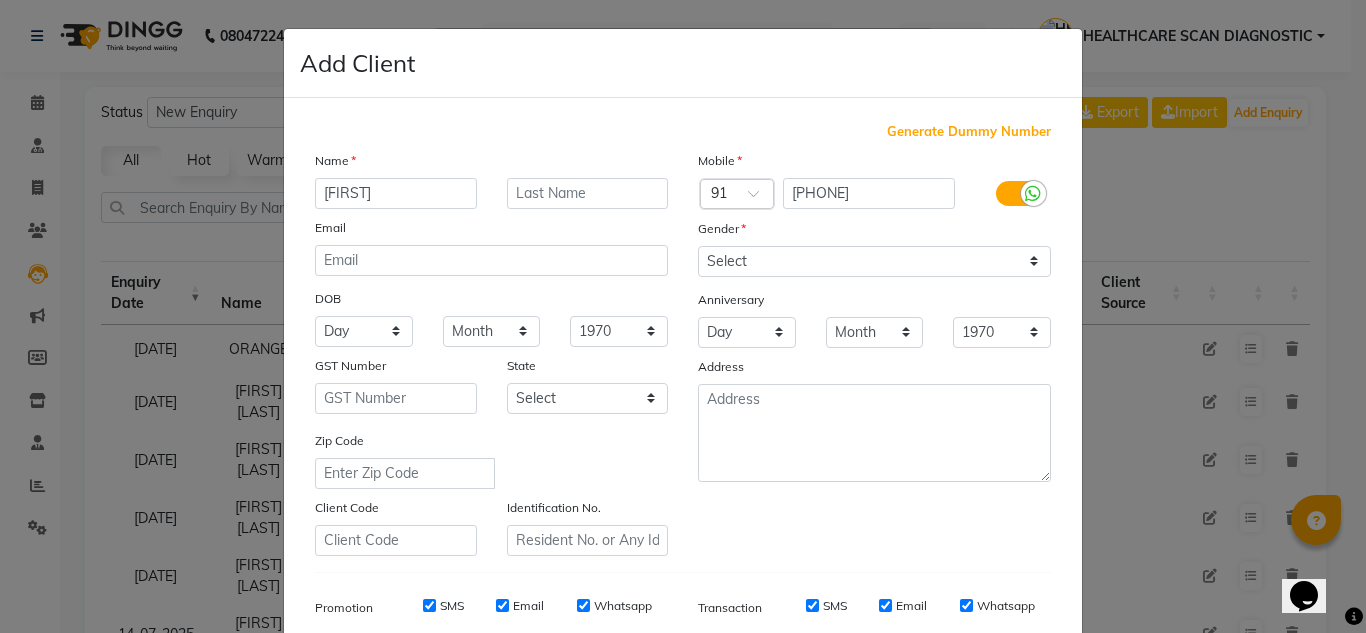 type on "[FIRST]" 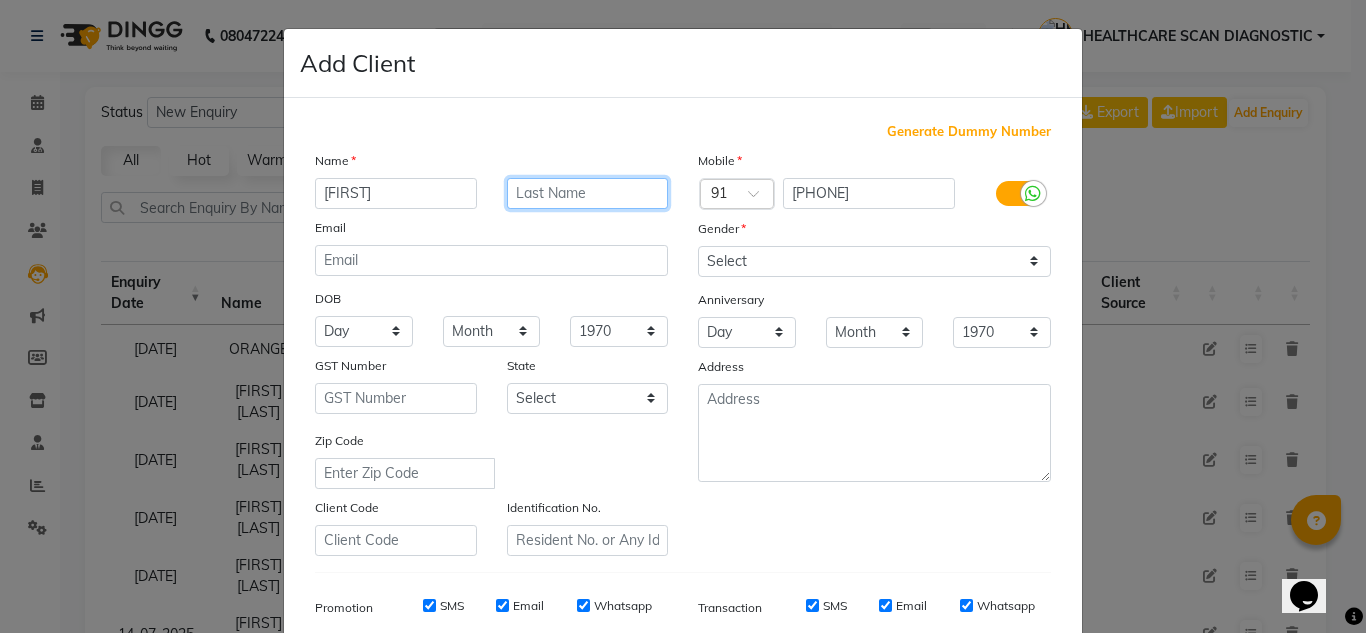 click 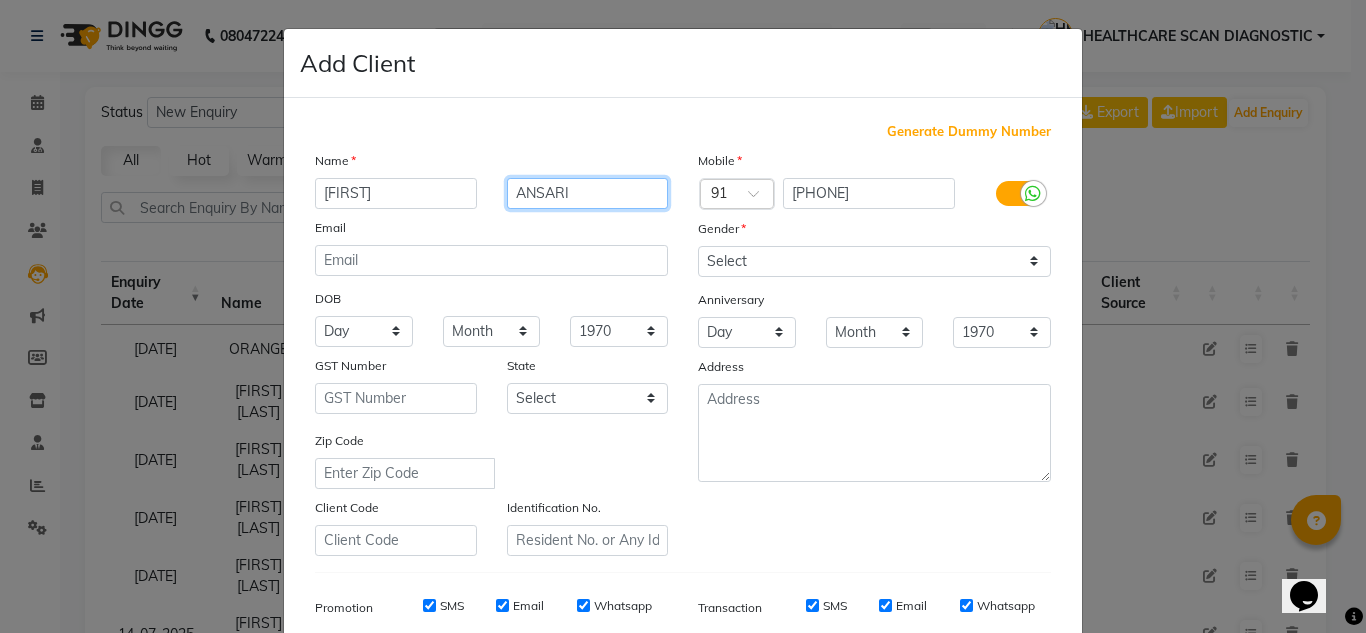 type on "ANSARI" 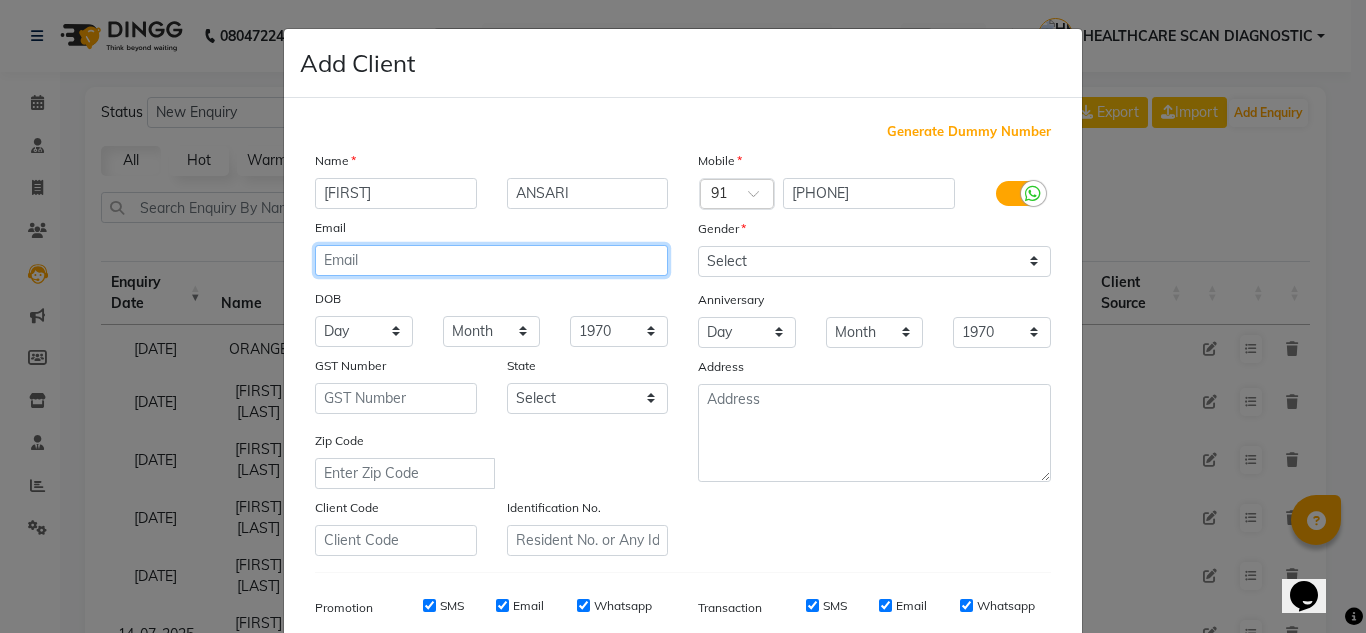 click 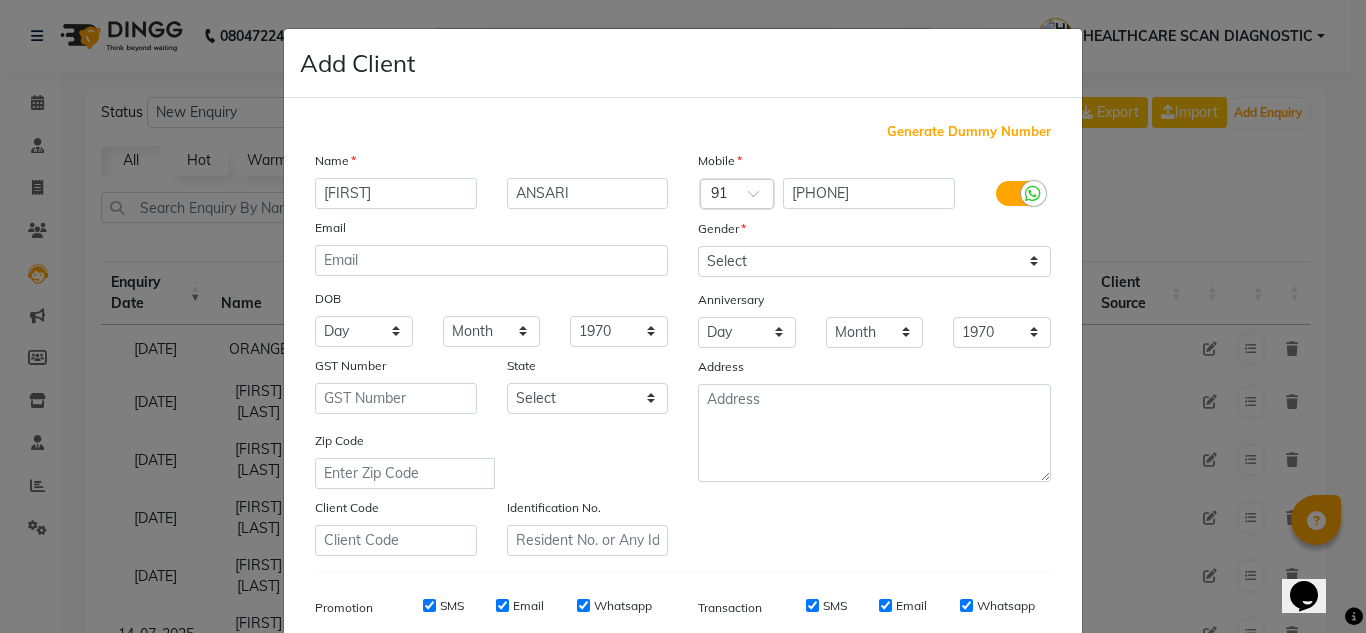 click on "Gender" 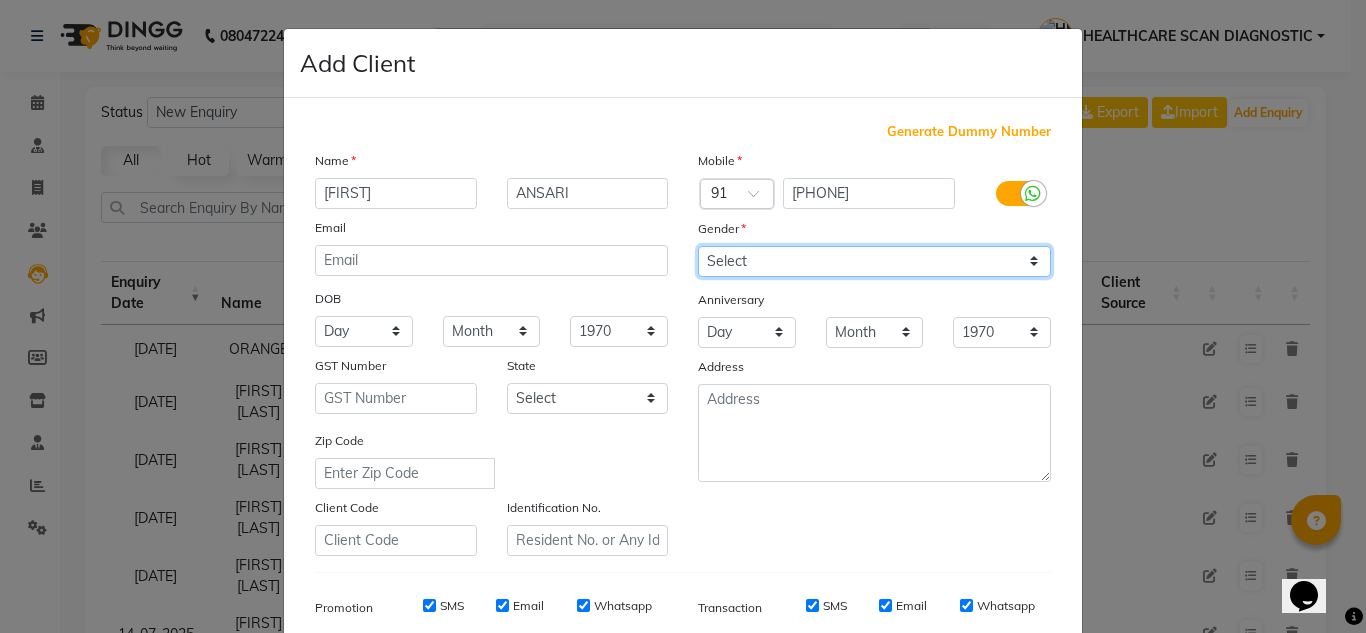 click on "Select Male Female Other Prefer Not To Say" 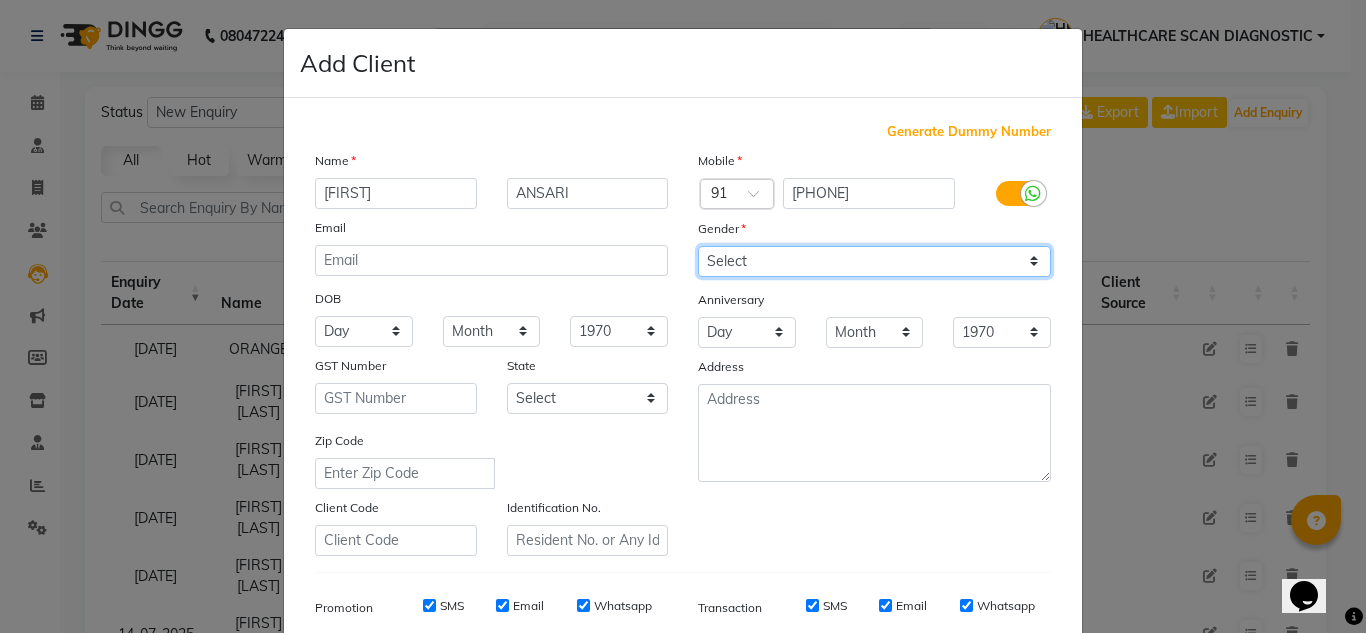 select on "female" 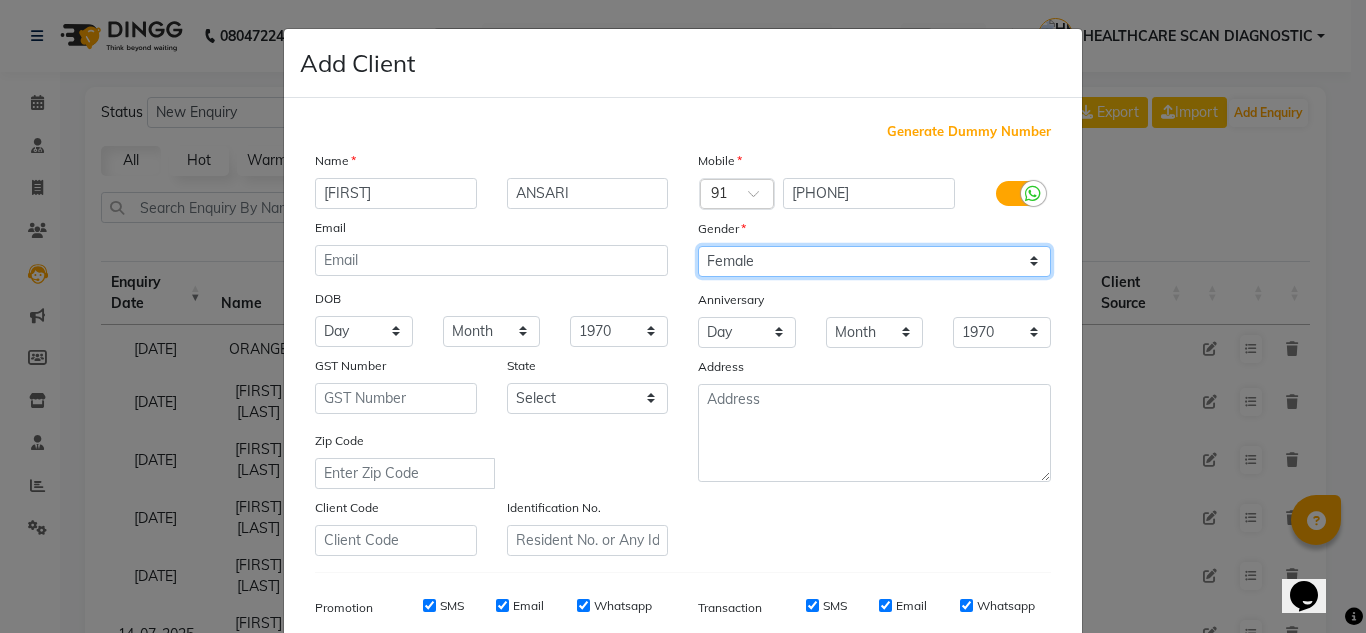 click on "Select Male Female Other Prefer Not To Say" 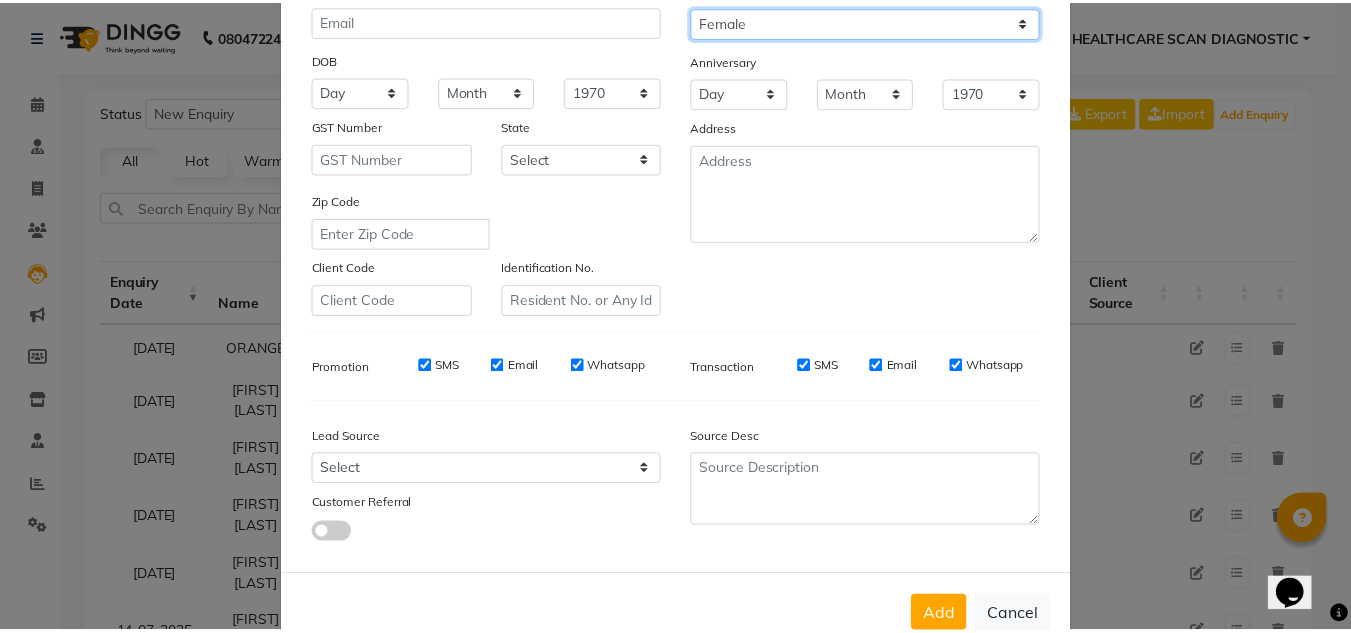 scroll, scrollTop: 290, scrollLeft: 0, axis: vertical 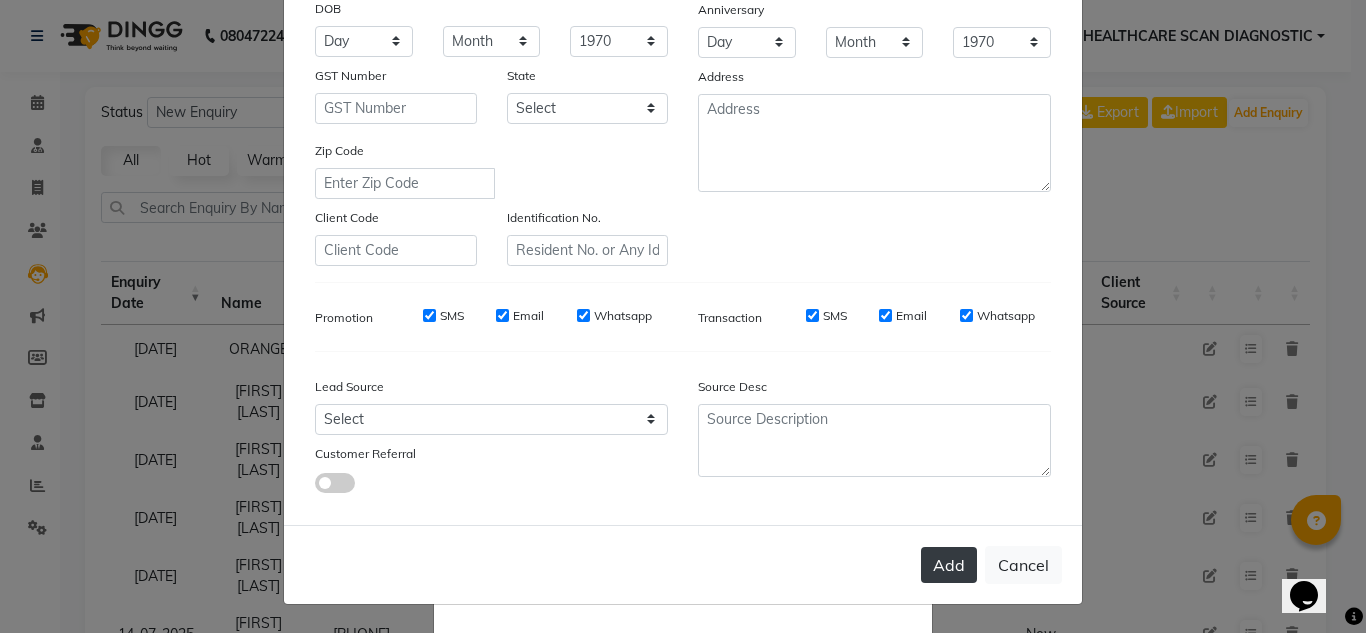 click on "Add" 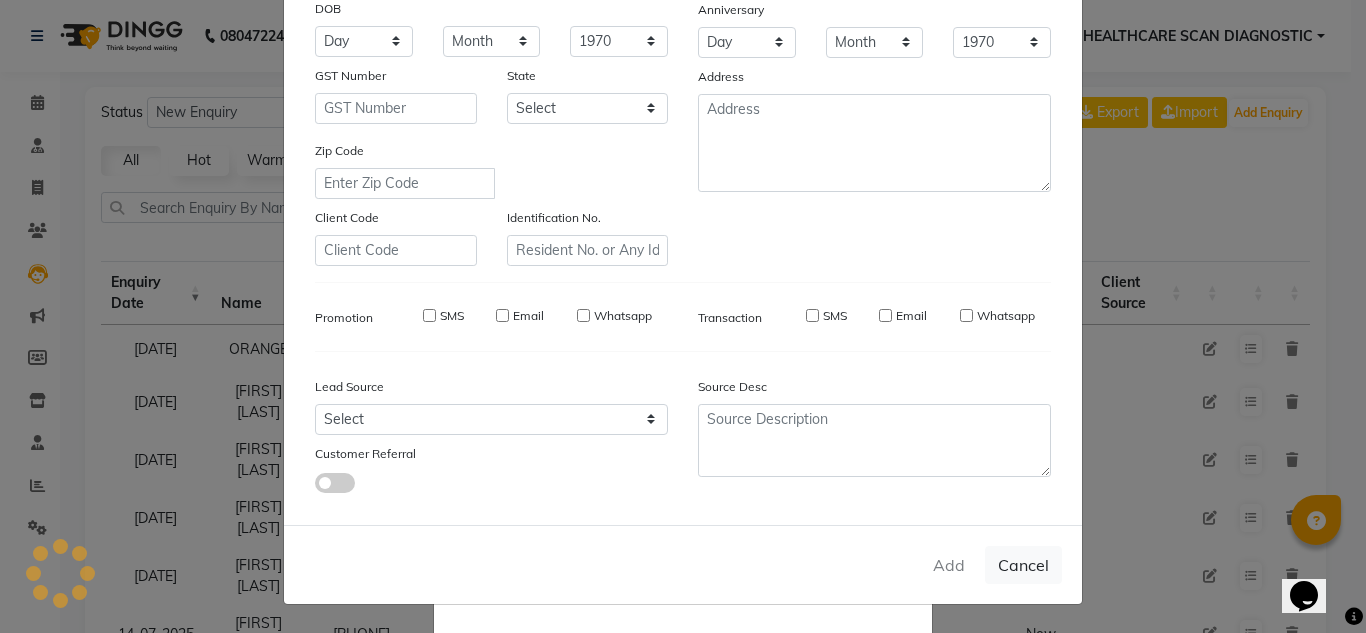 type 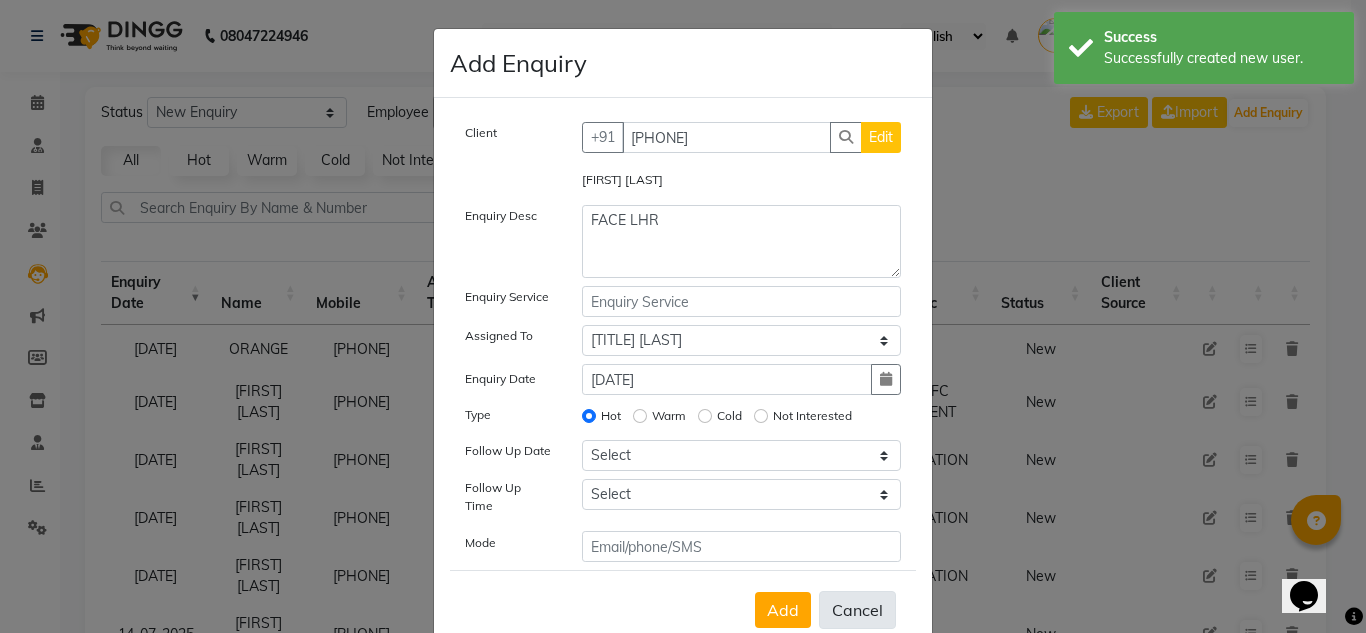 click on "Cancel" 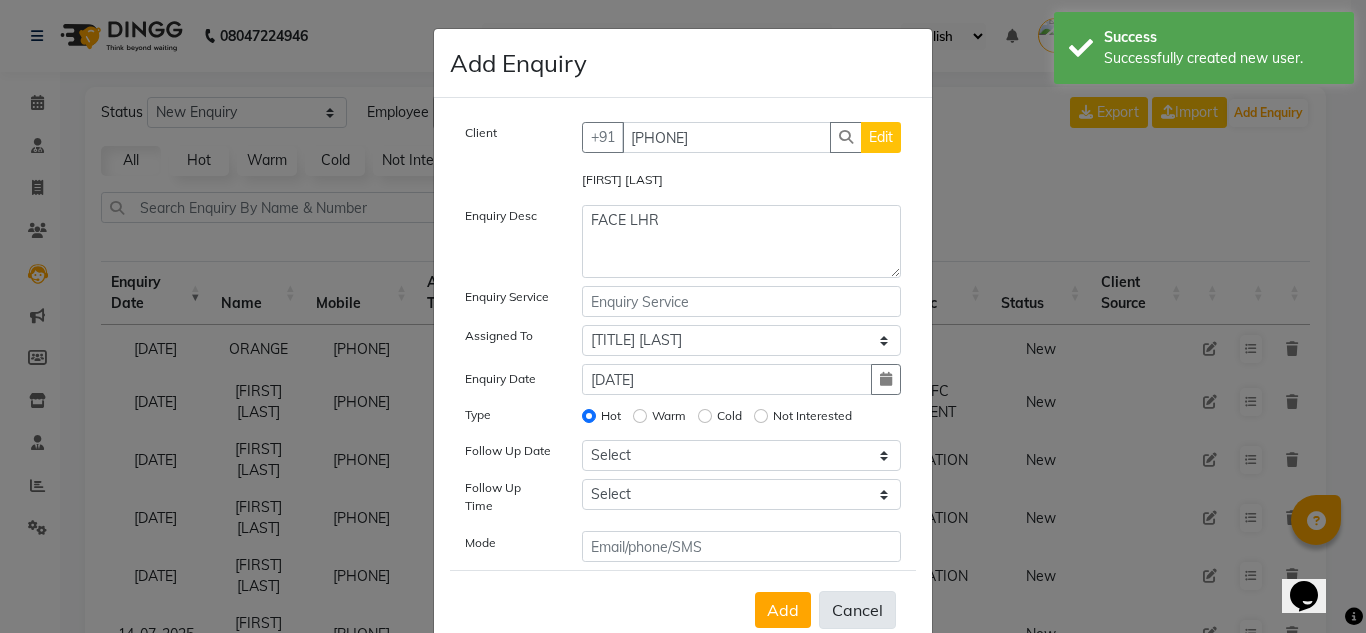 type 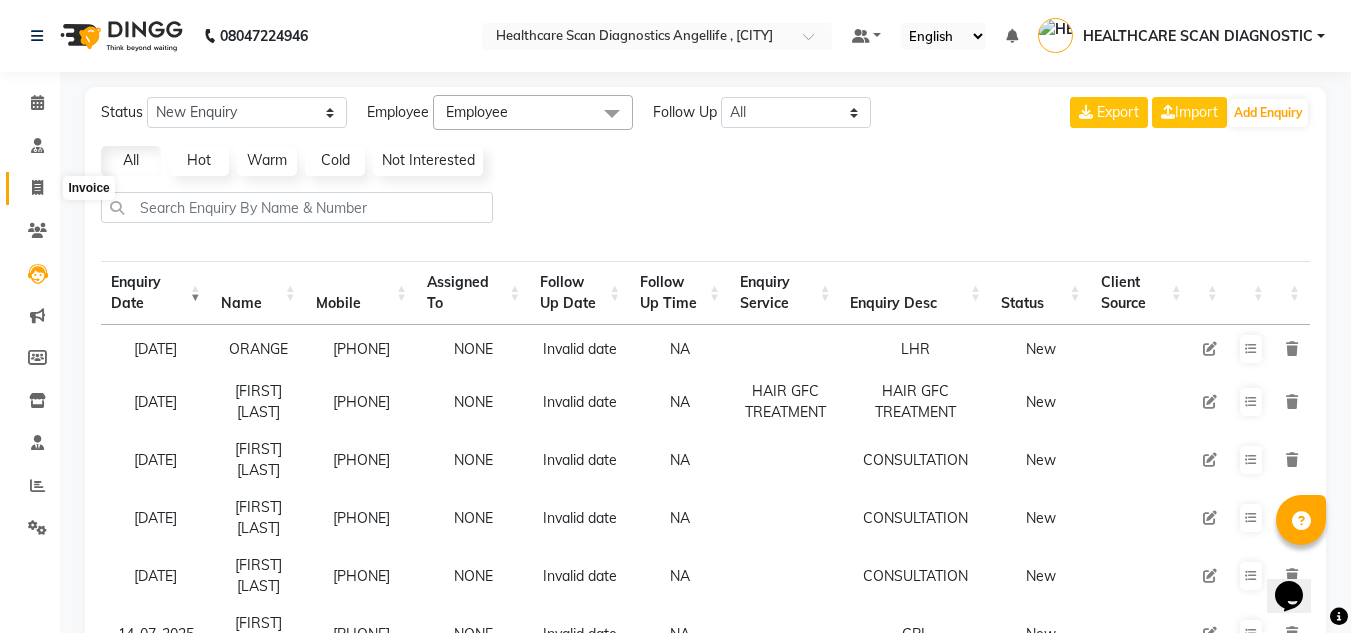 click 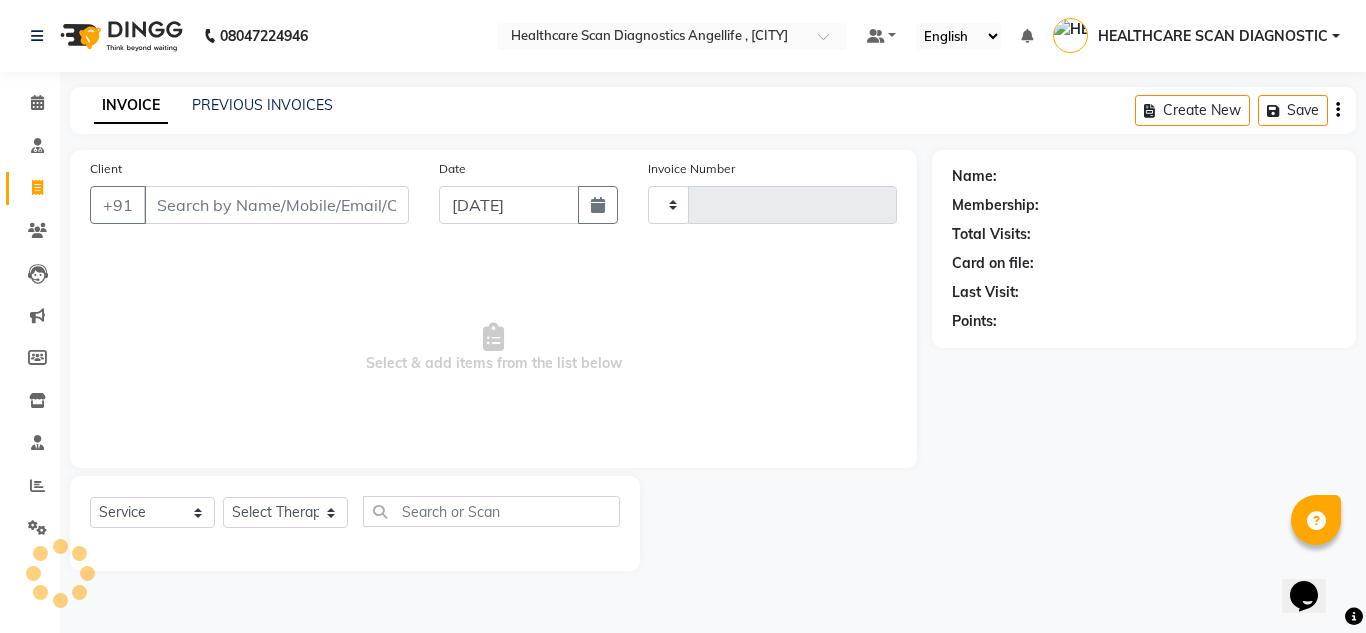 type on "0233" 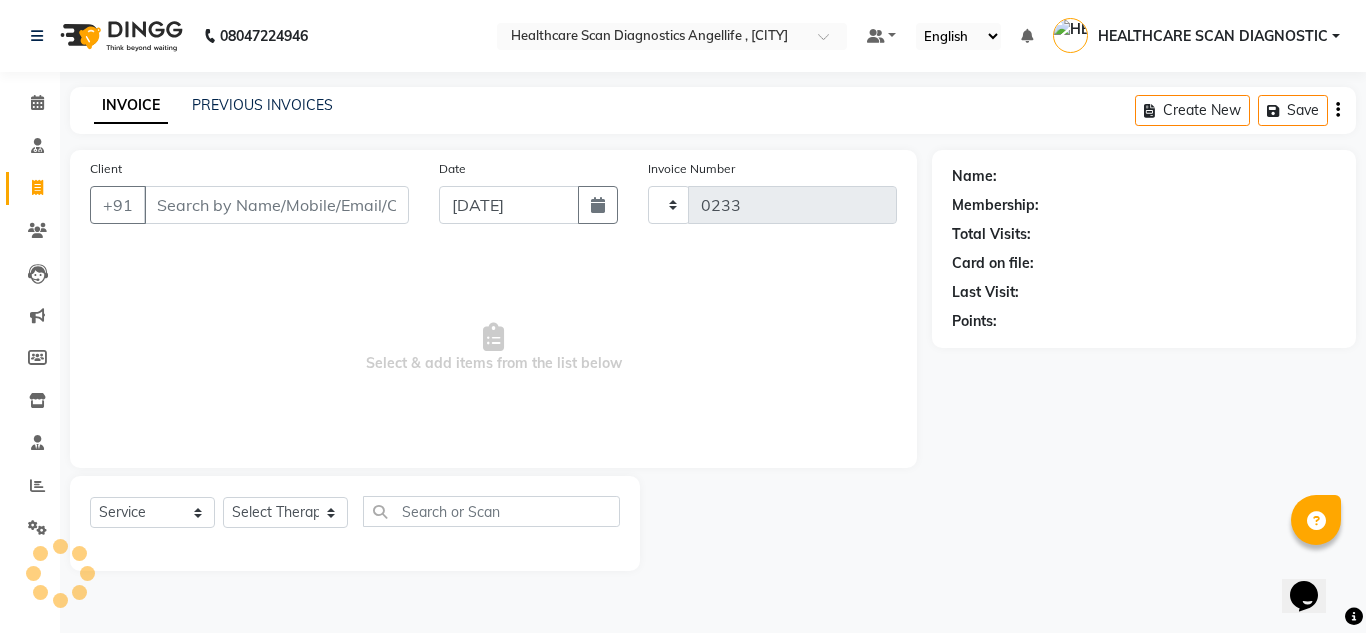select on "5671" 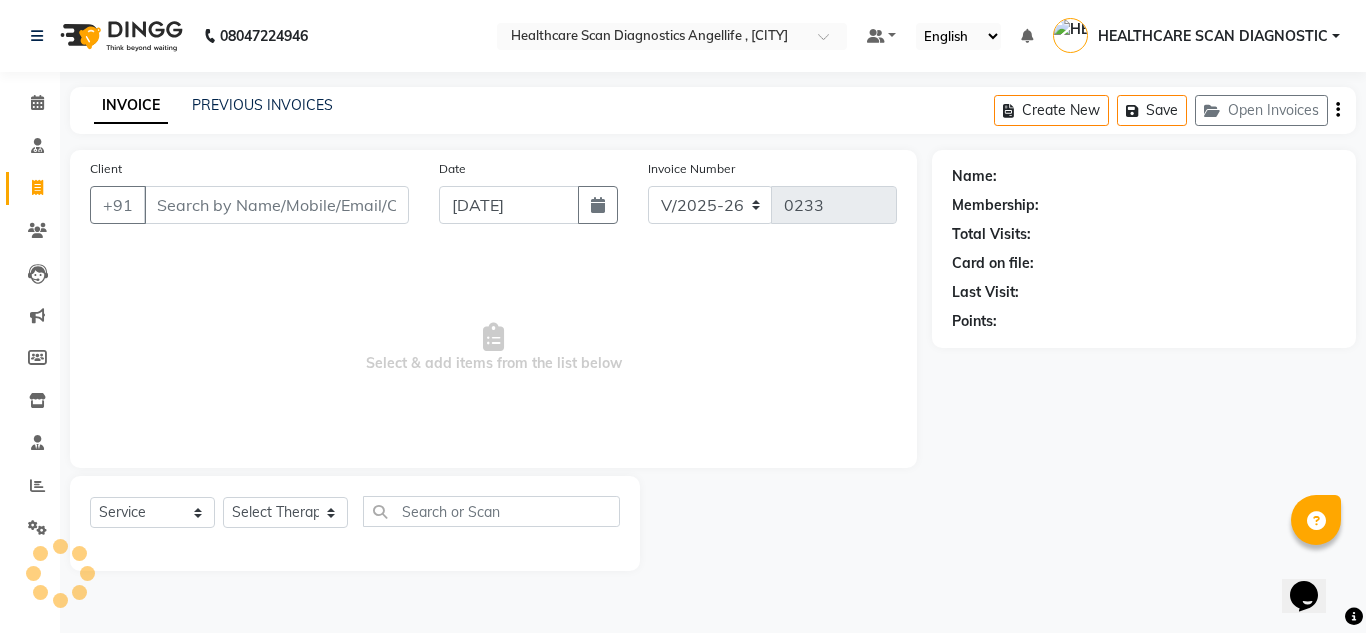 click on "Client" at bounding box center (276, 205) 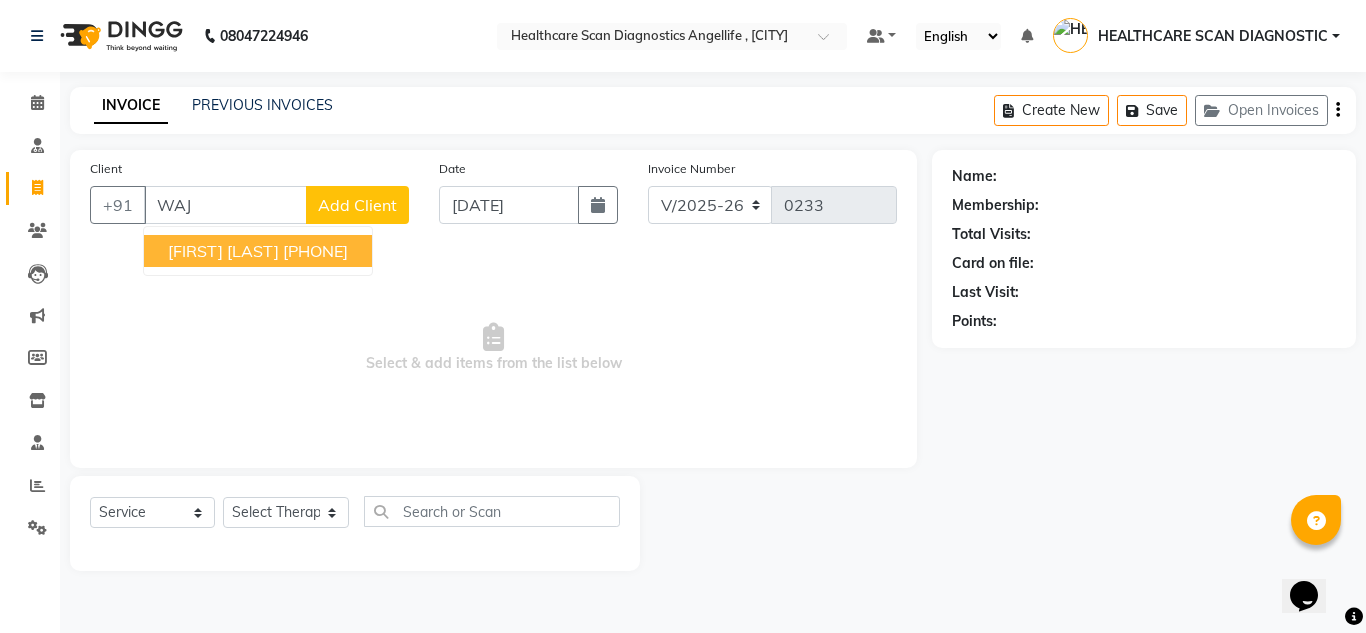 click on "[PHONE]" at bounding box center (315, 251) 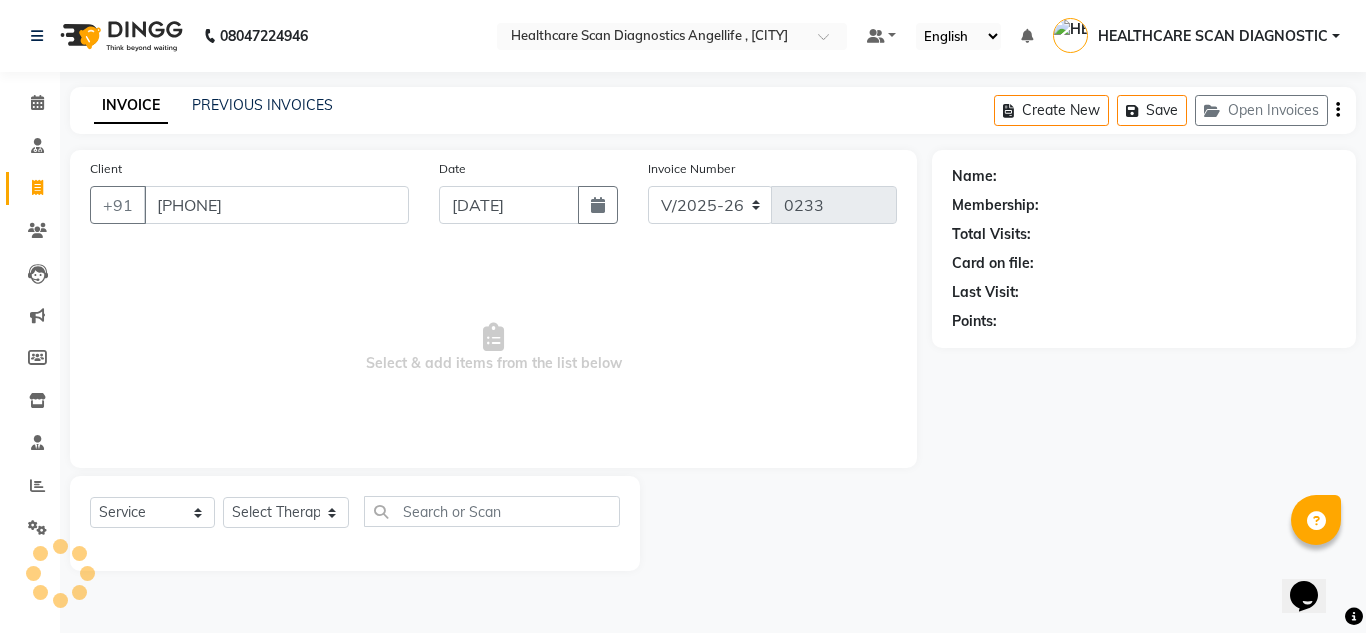 type on "[PHONE]" 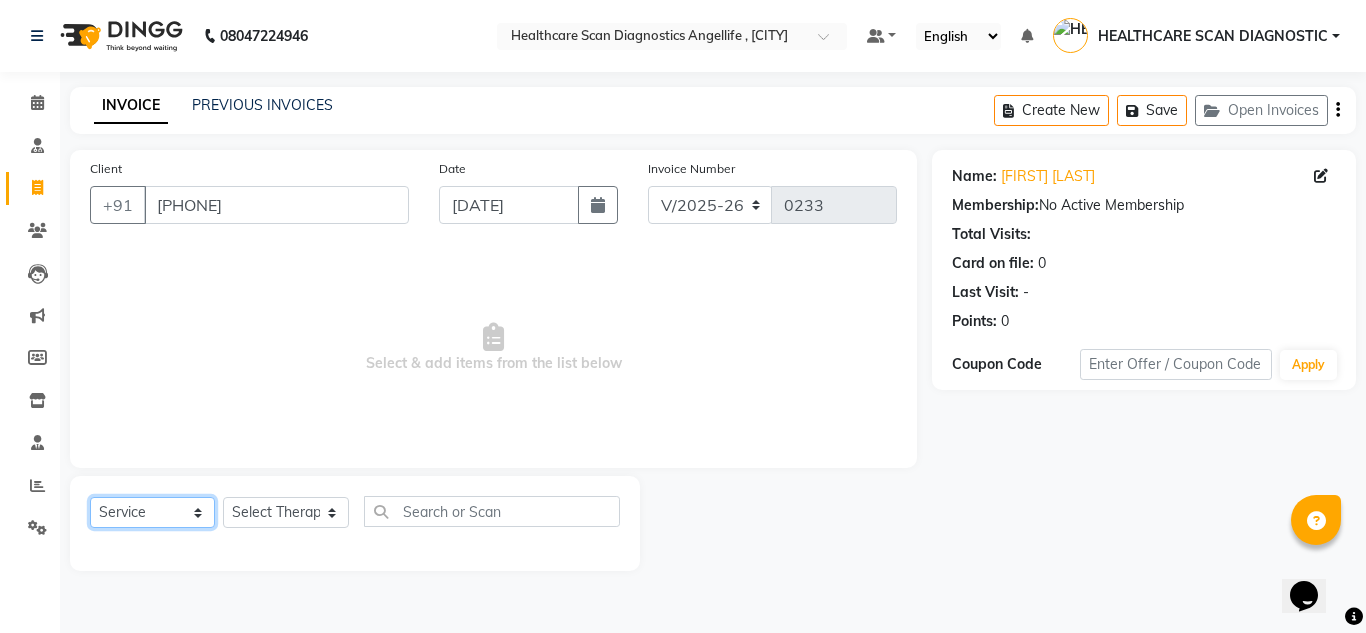 click on "Select  Service  Product  Membership  Package Voucher Prepaid Gift Card" 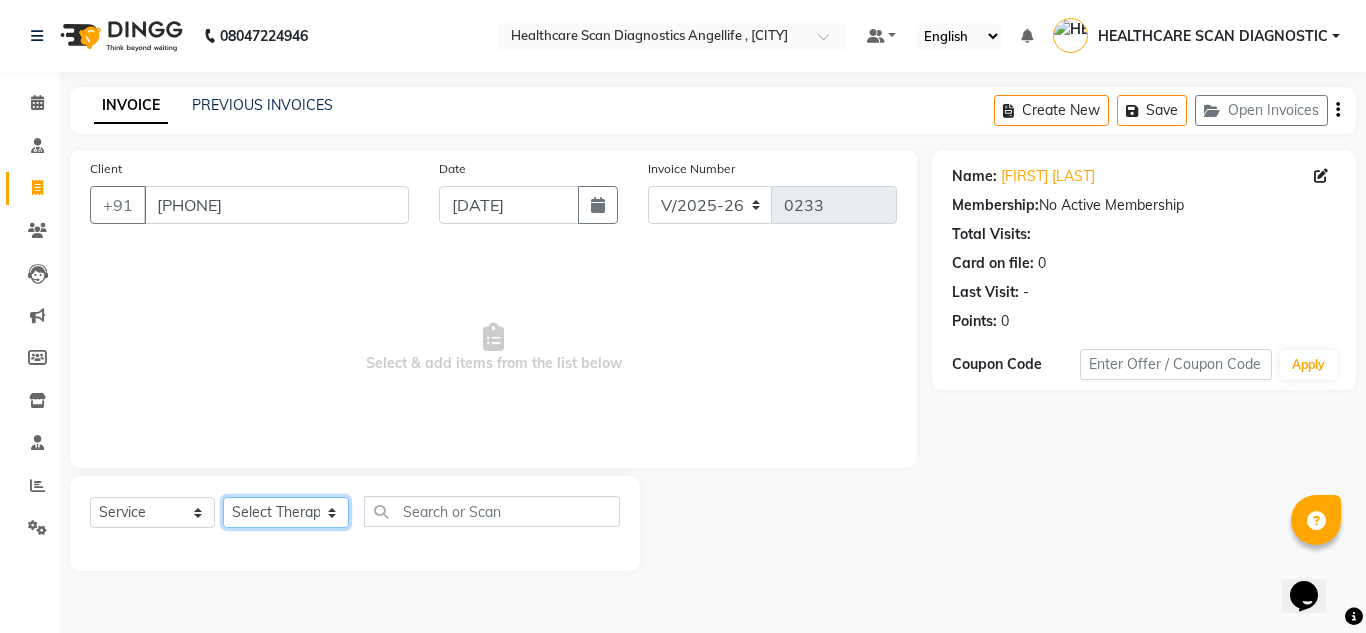 click on "Select Therapist [FIRST] [LAST] [FIRST] [LAST] [FIRST] [LAST] [FIRST] [LAST] [FIRST] [LAST] HEALTHCARE SCAN DIAGNOSTIC [FIRST] [LAST] [FIRST] [LAST] [FIRST] [LAST]" 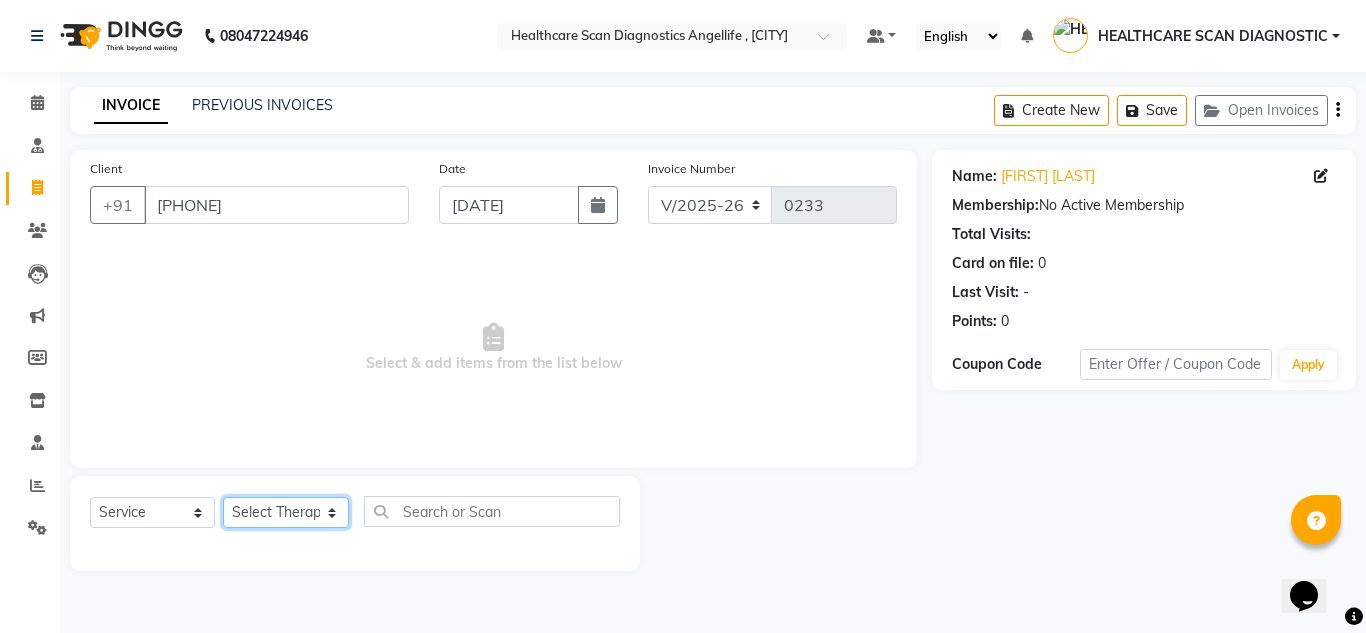 select on "50319" 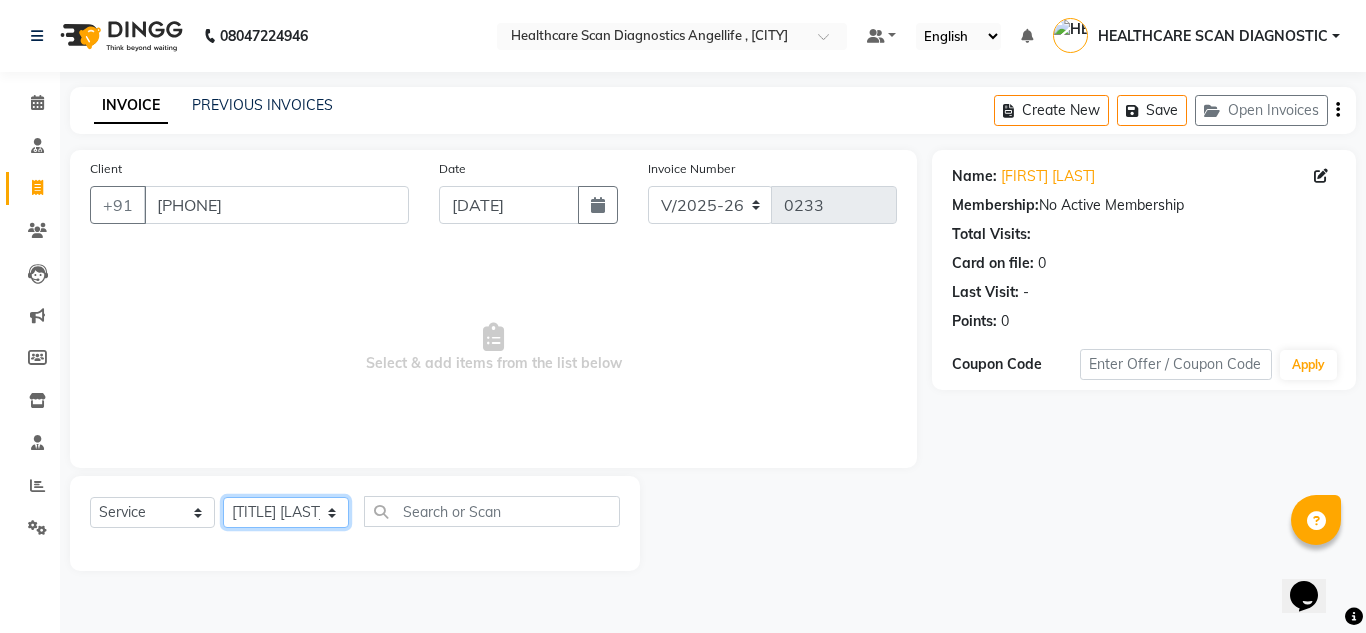 click on "Select Therapist [FIRST] [LAST] [FIRST] [LAST] [FIRST] [LAST] [FIRST] [LAST] [FIRST] [LAST] HEALTHCARE SCAN DIAGNOSTIC [FIRST] [LAST] [FIRST] [LAST] [FIRST] [LAST]" 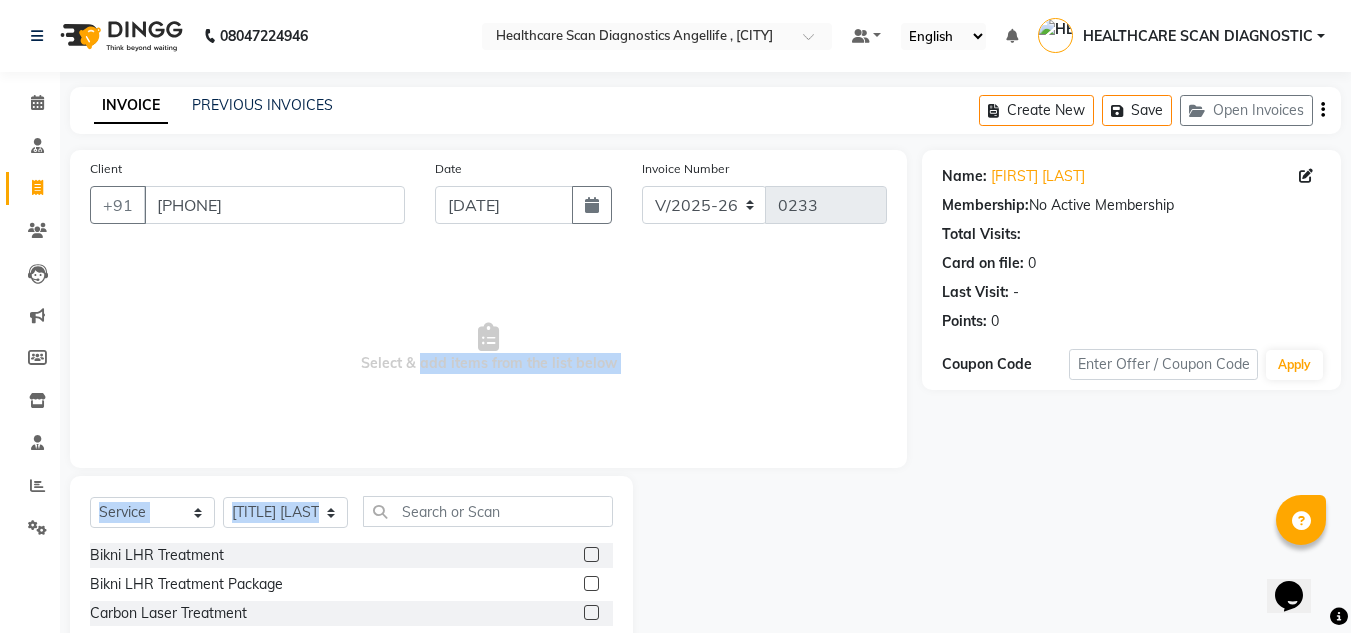 drag, startPoint x: 415, startPoint y: 434, endPoint x: 458, endPoint y: 518, distance: 94.36631 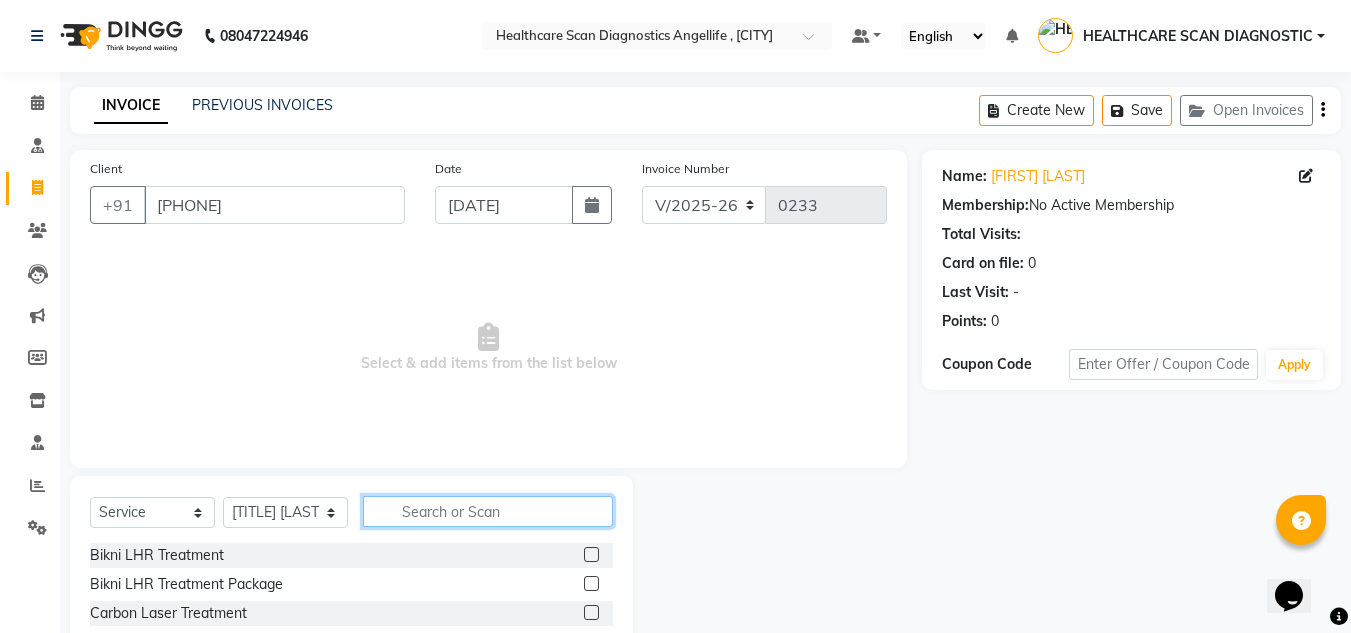 click 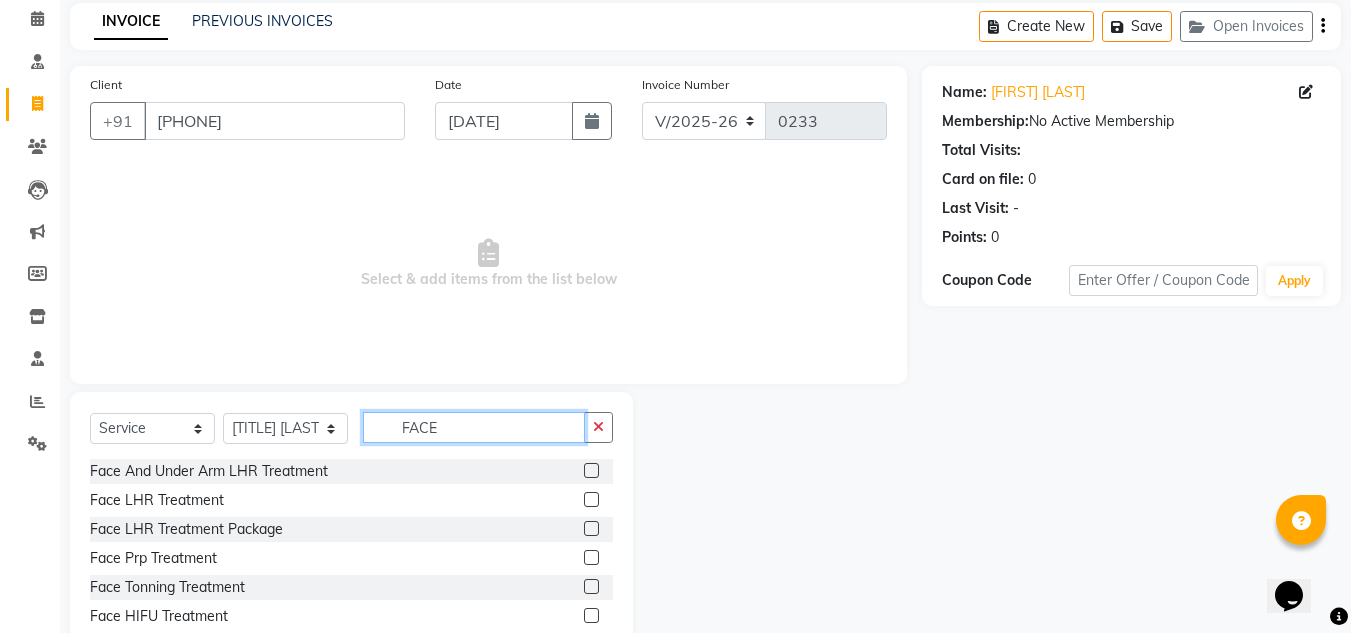 scroll, scrollTop: 168, scrollLeft: 0, axis: vertical 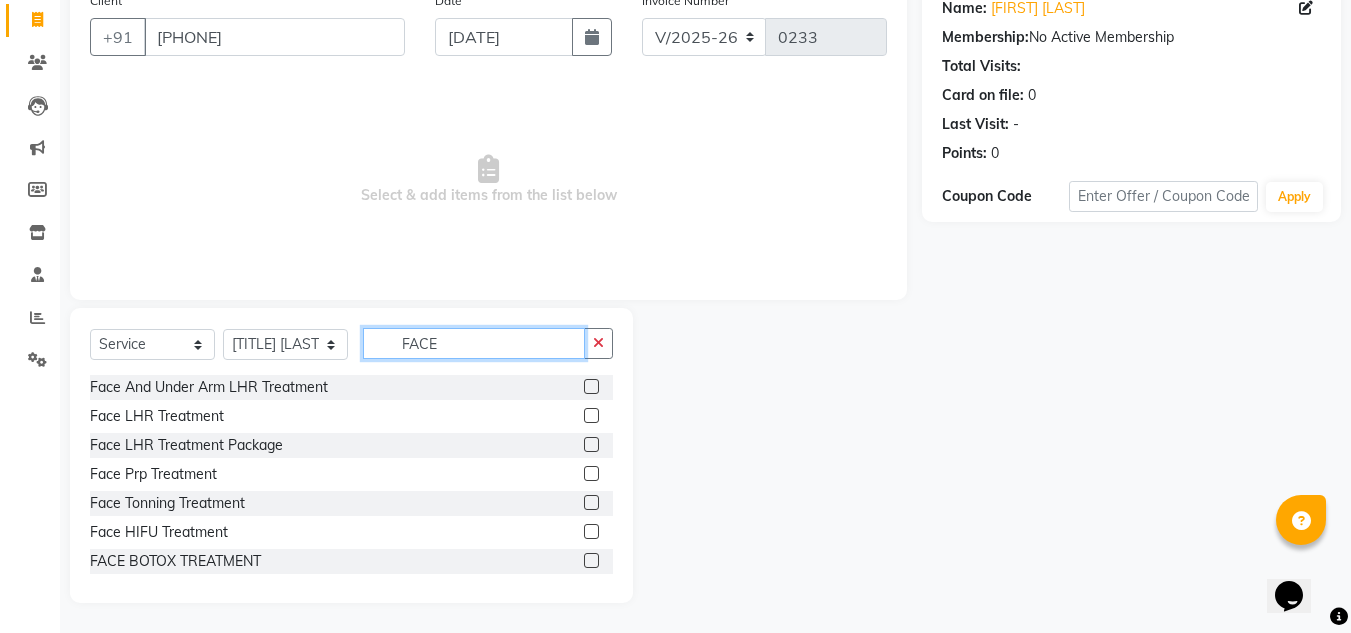type on "FACE" 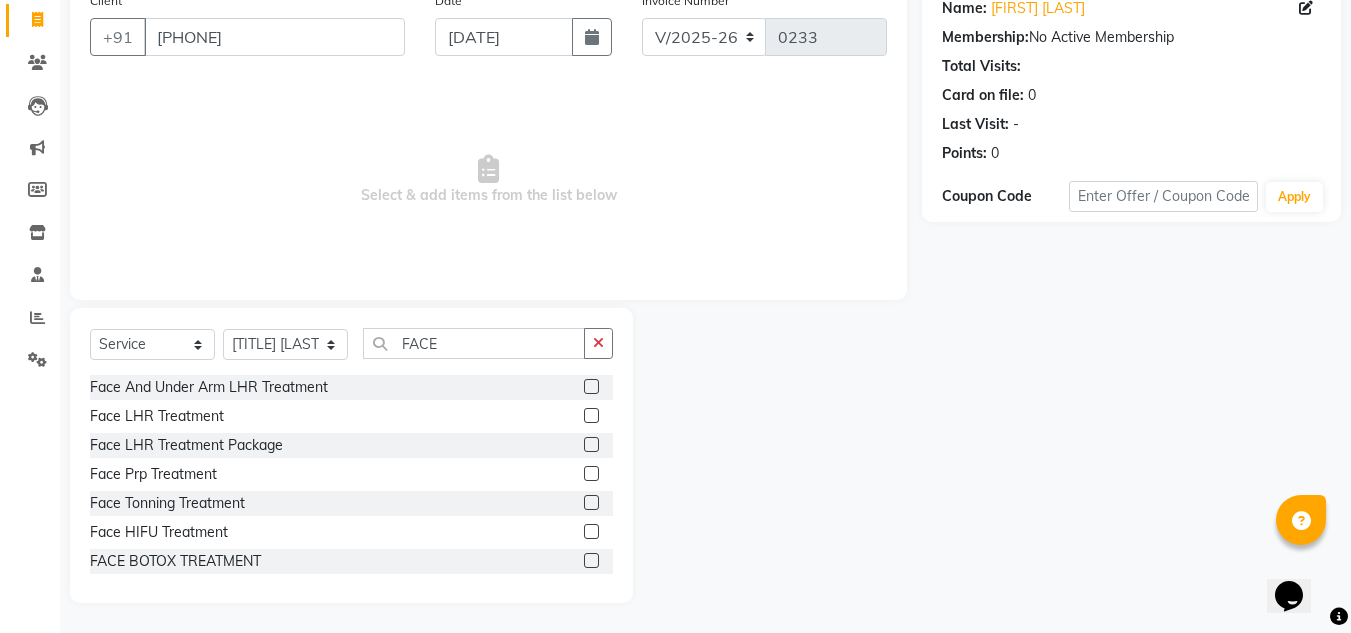 click 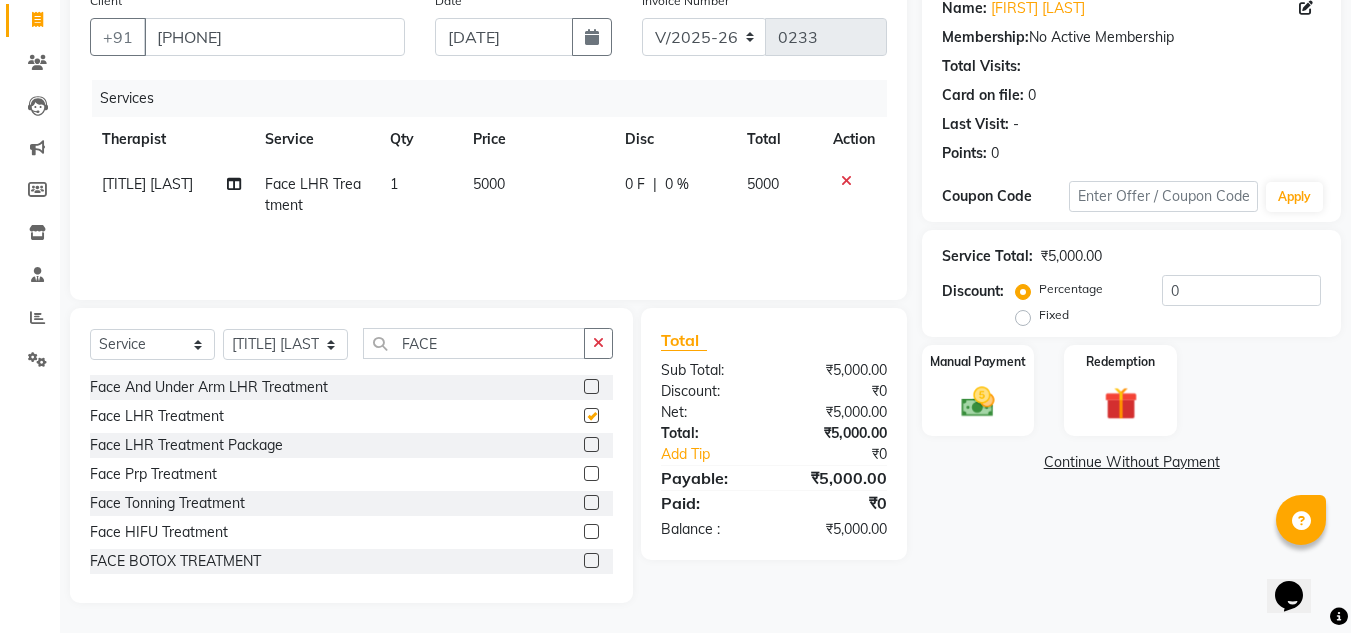 checkbox on "false" 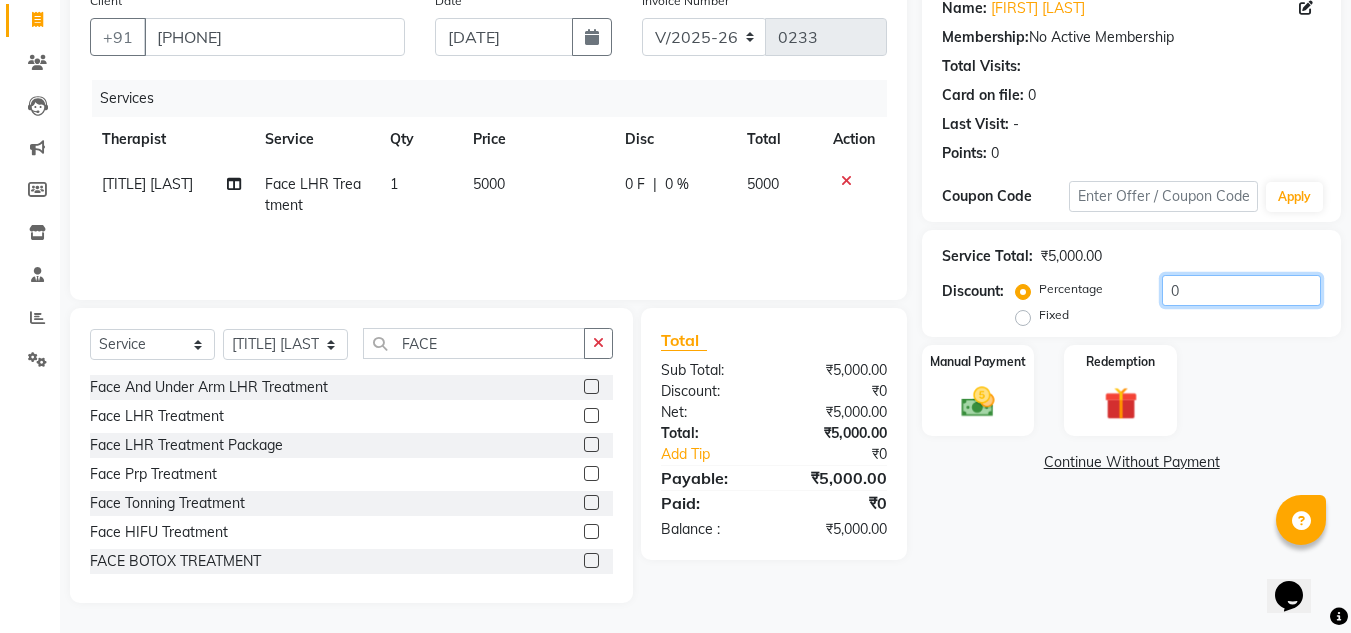 click on "0" 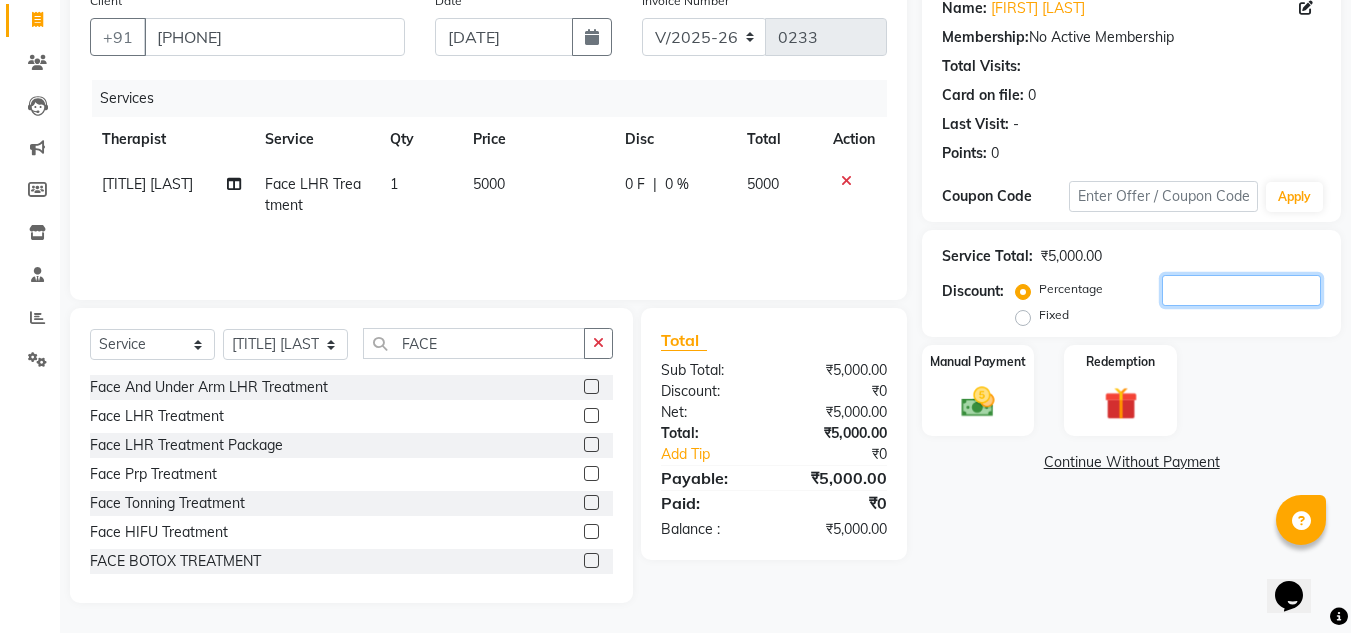 type 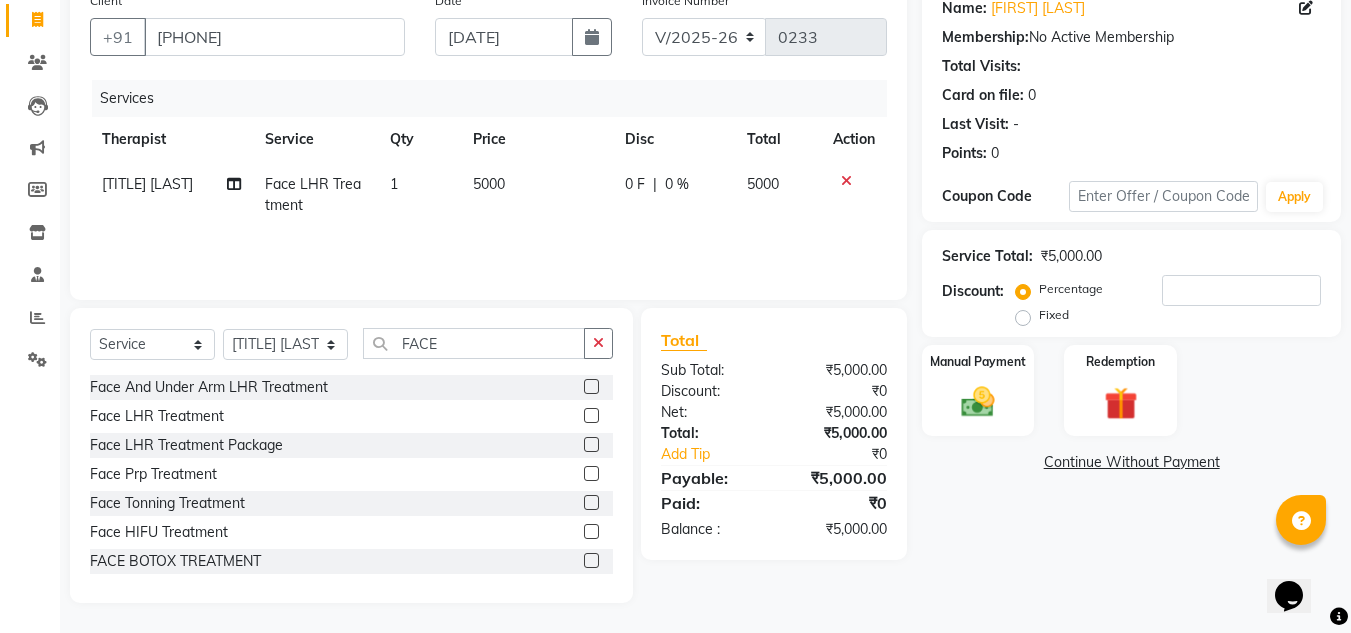 click on "Fixed" 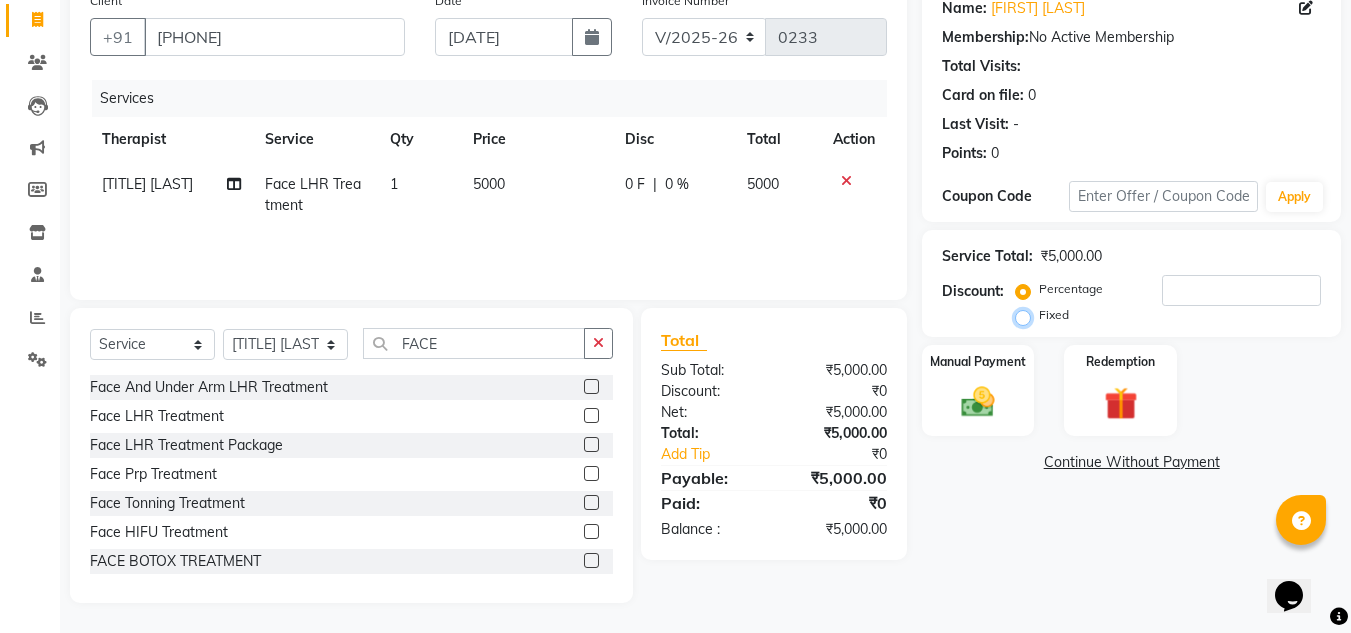 click on "Fixed" at bounding box center (1027, 315) 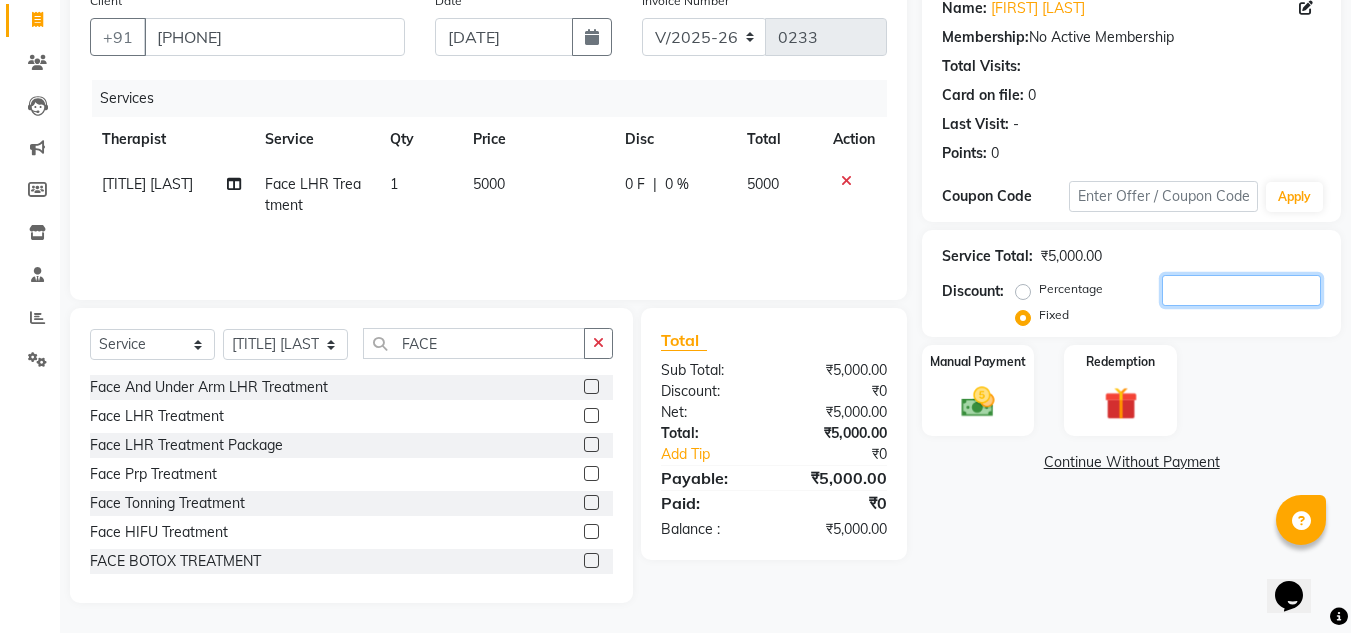 click 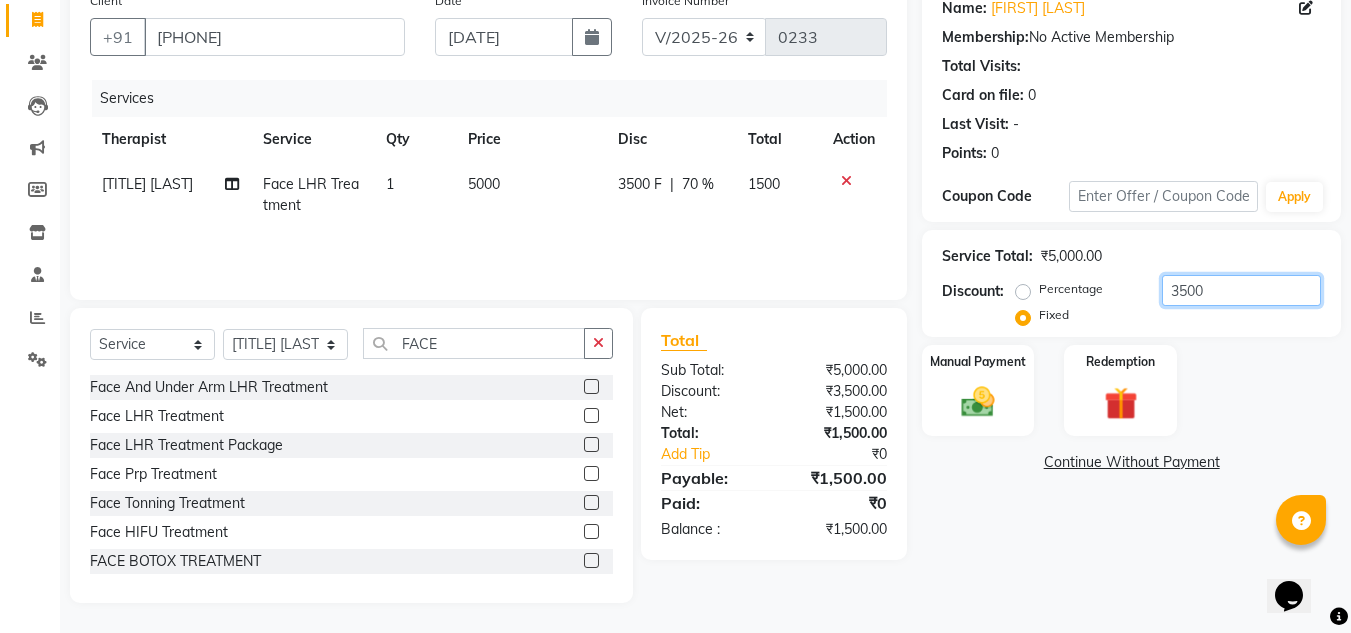 type on "3500" 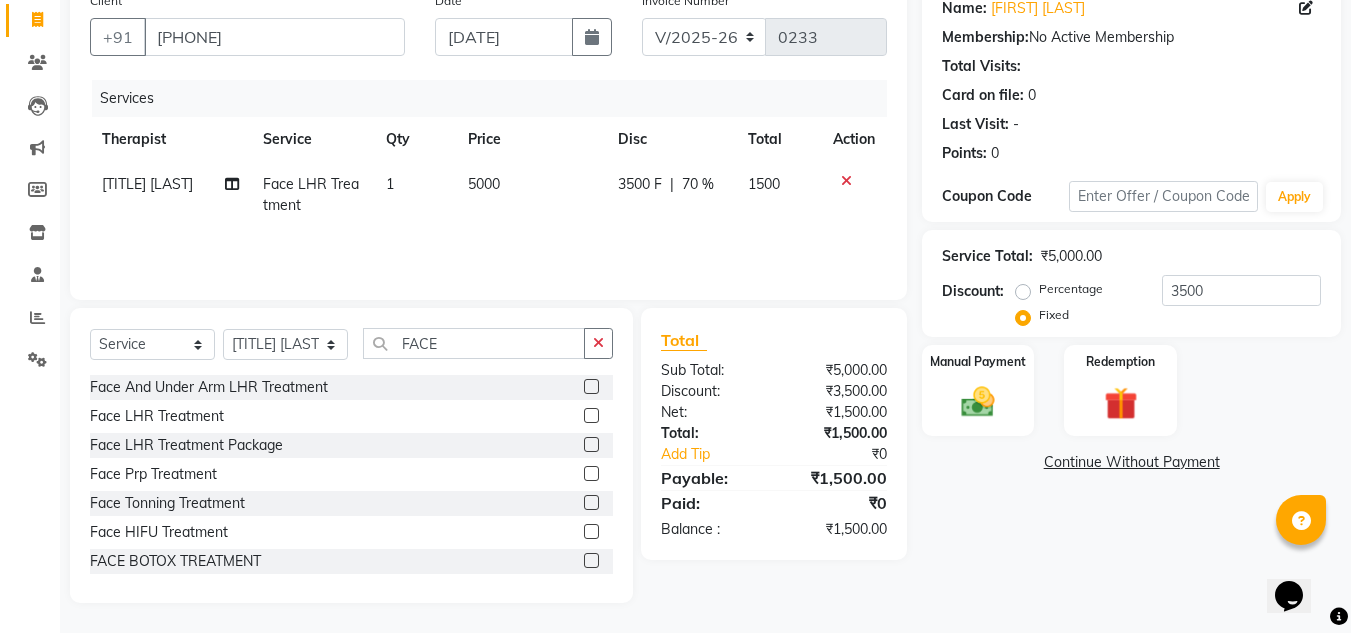 click on "Select  Service  Product  Membership  Package Voucher Prepaid Gift Card  Select Therapist [FIRST] [LAST] [FIRST] [LAST] [FIRST] [LAST] [FIRST] [LAST] [FIRST] [LAST] HEALTHCARE SCAN DIAGNOSTIC [FIRST] [LAST] [FIRST] [LAST] [FIRST] [LAST] FACE Face And Under Arm LHR Treatment  Face LHR Treatment  Face LHR Treatment Package  Face Prp Treatment  Face Tonning Treatment  Face HIFU Treatment  FACE BOTOX TREATMENT  FACE COUNTURING  FACE TREATMENT PACKAGE  FACE THREAD LIFT TREATMENT  FACE EXO PRP" 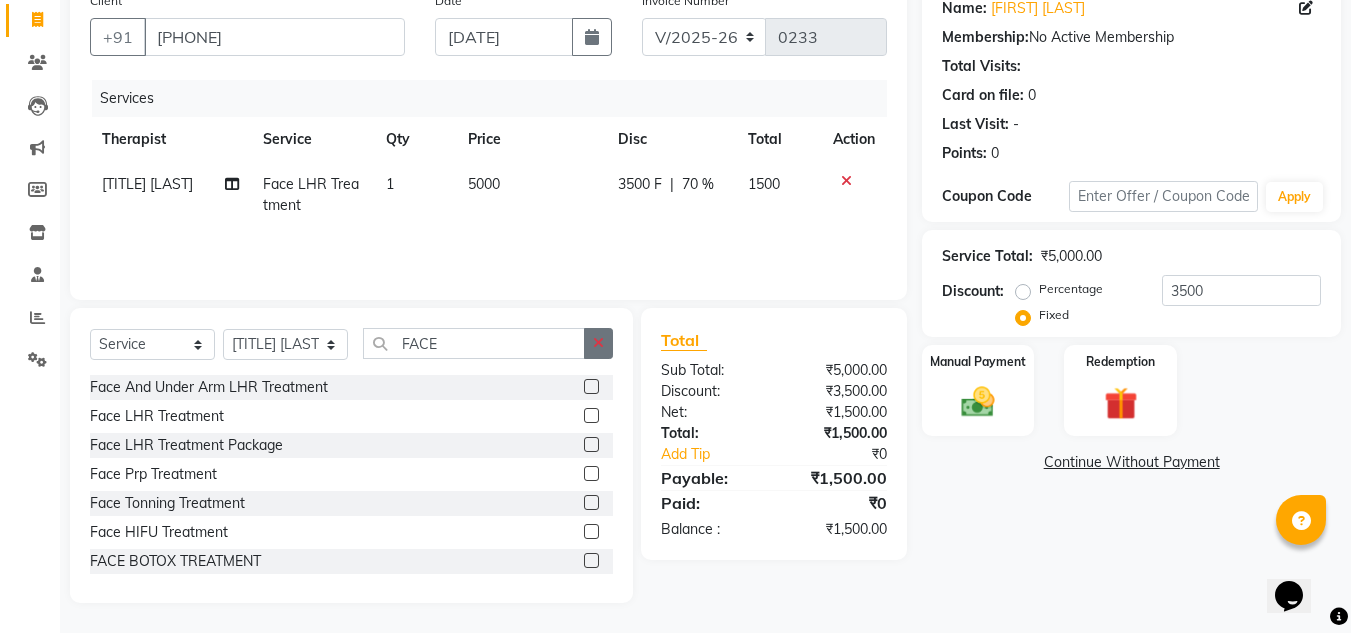 click 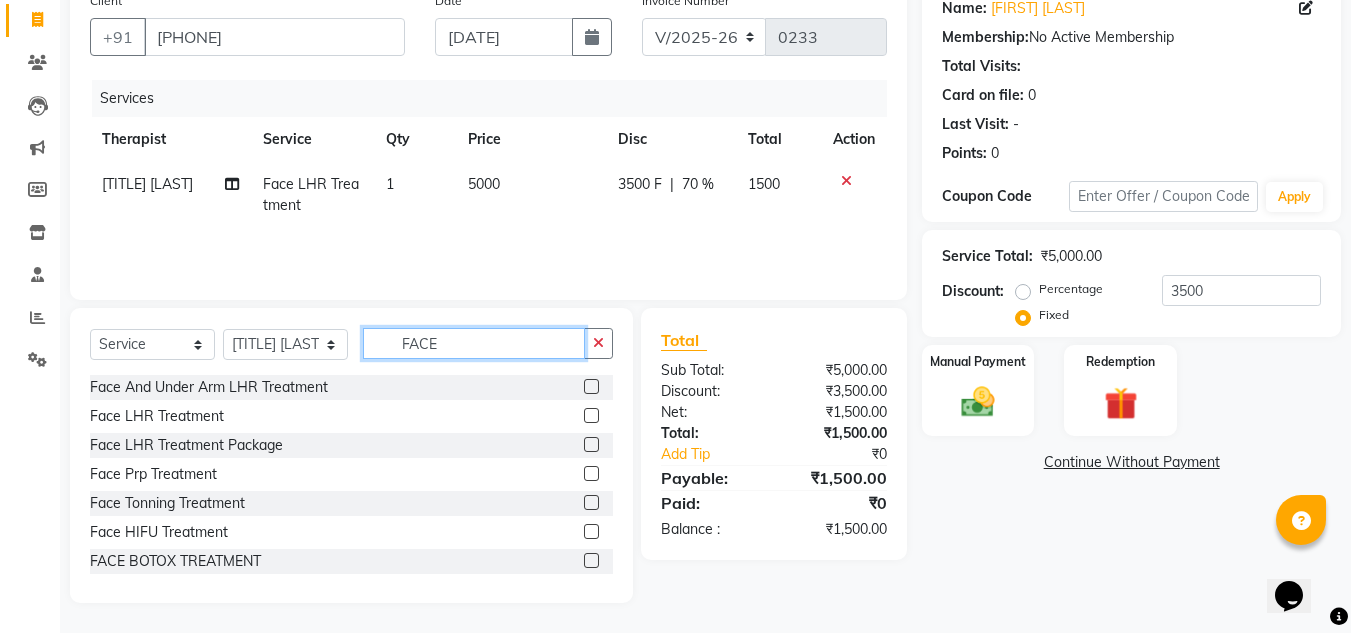 type 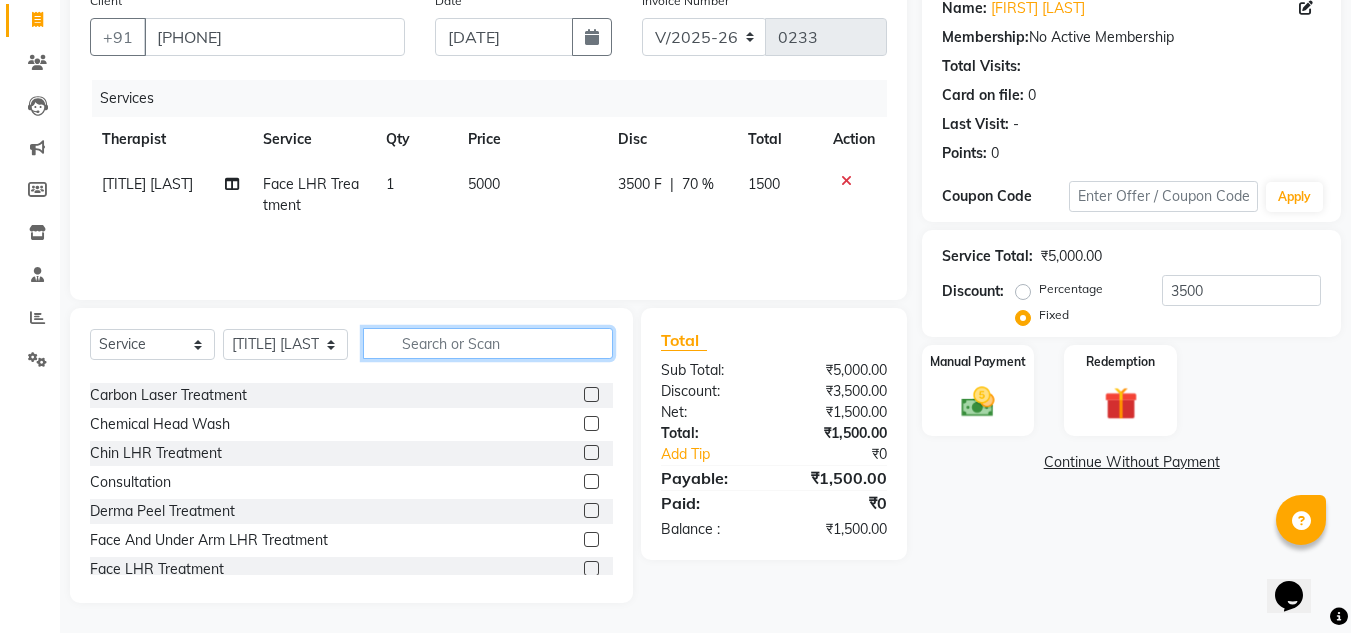 scroll, scrollTop: 0, scrollLeft: 0, axis: both 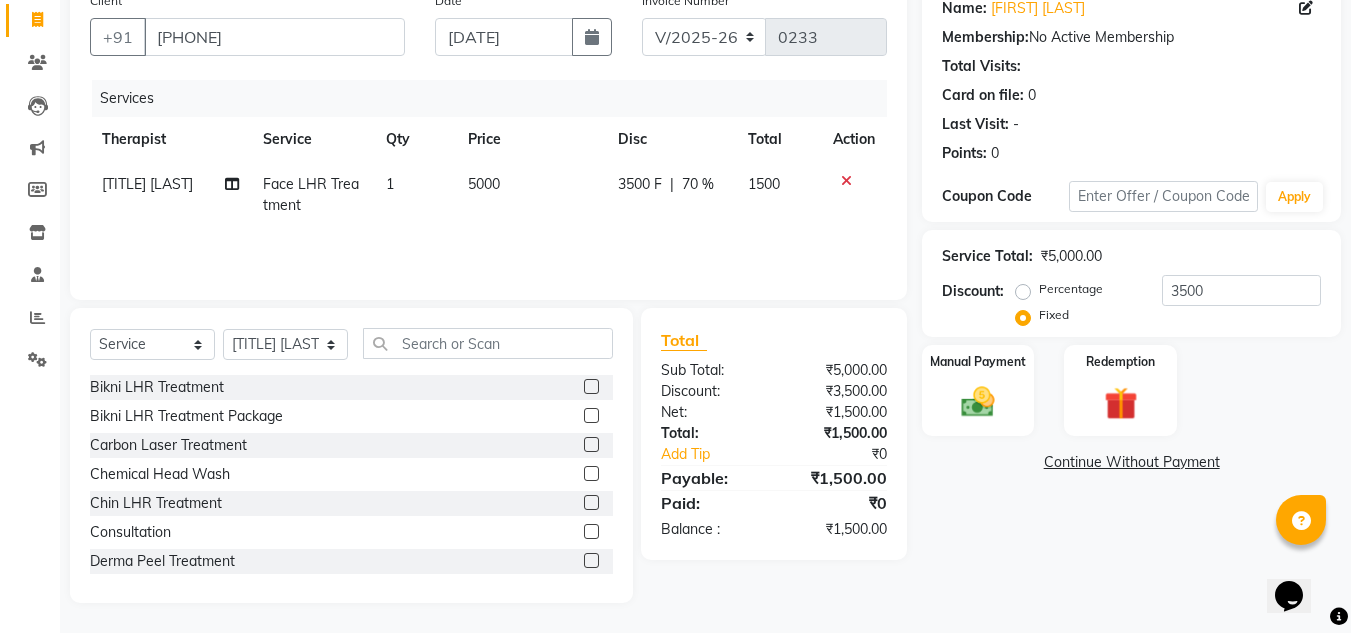 click on "Continue Without Payment" 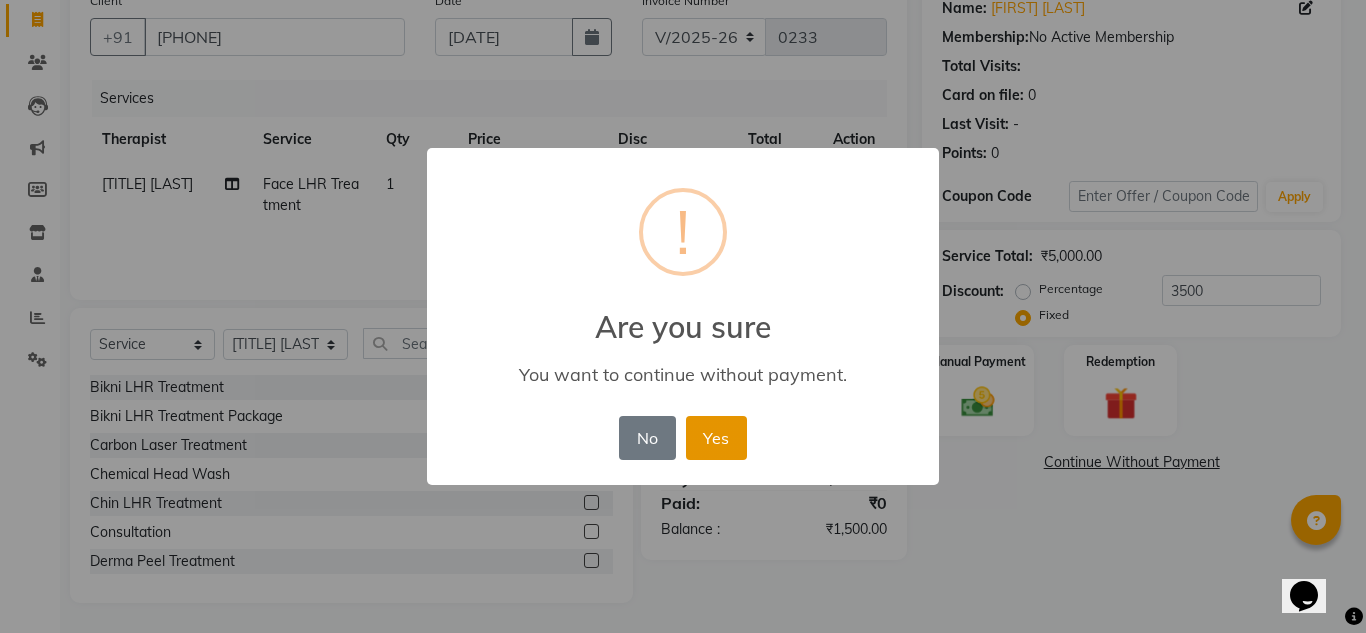 click on "Yes" at bounding box center (716, 438) 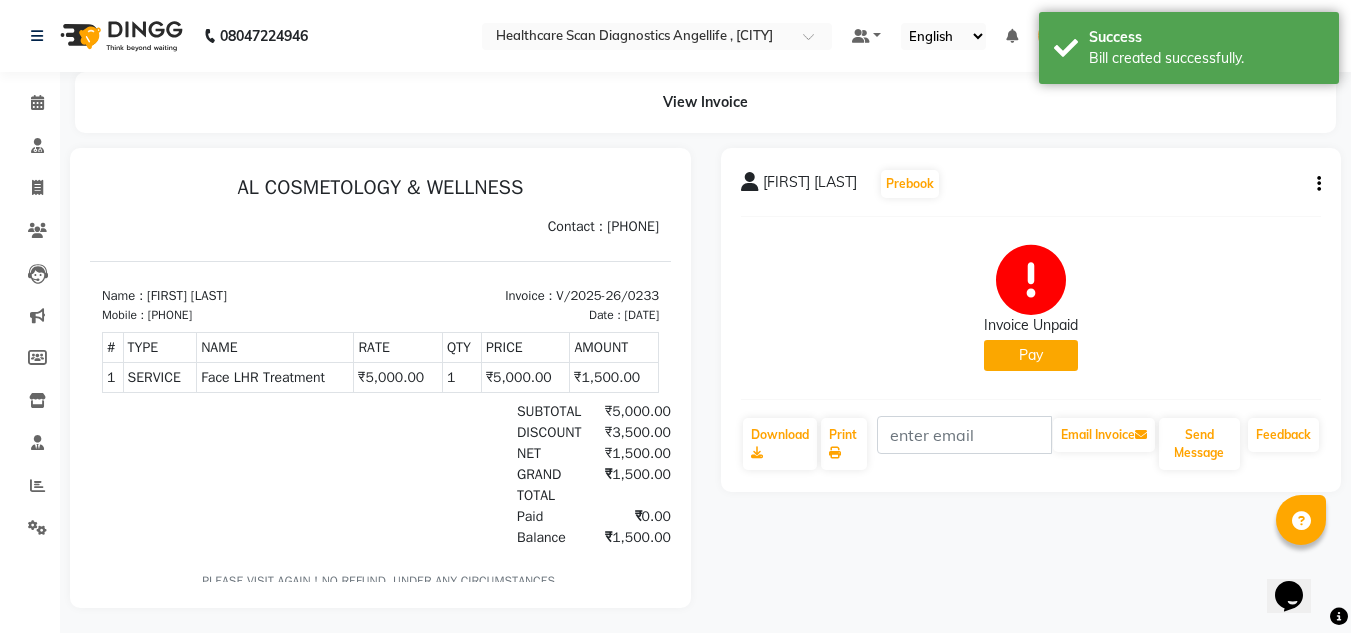 scroll, scrollTop: 0, scrollLeft: 0, axis: both 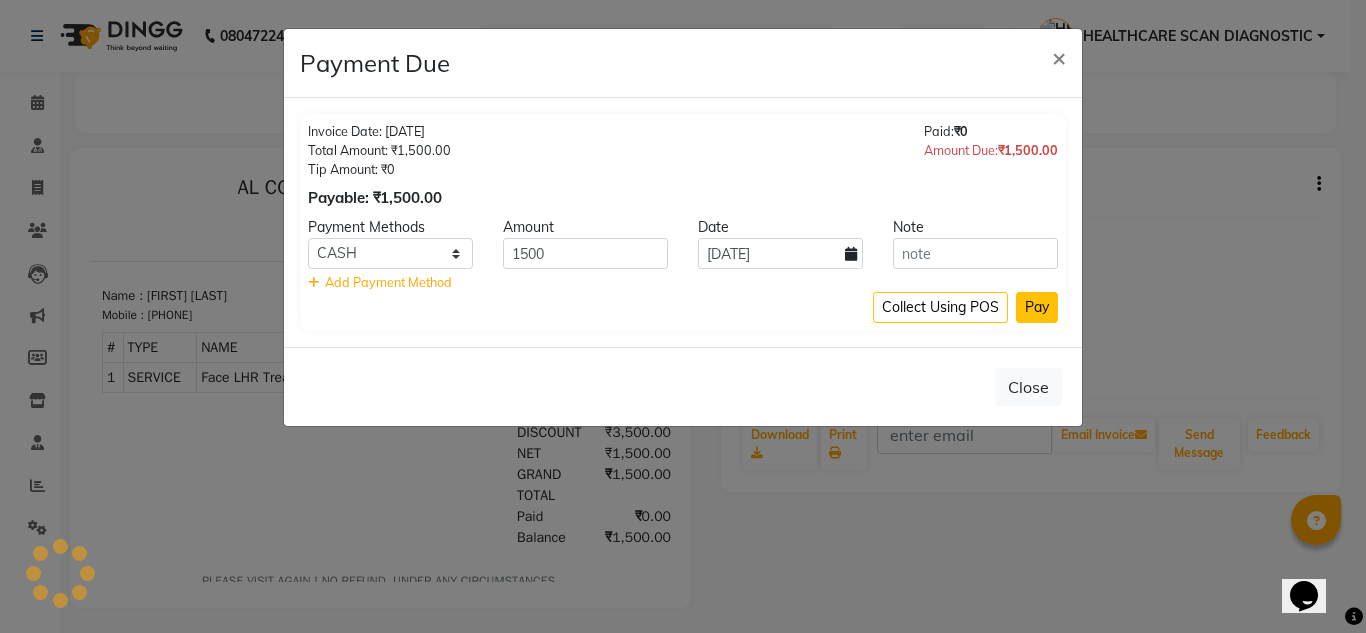 click on "Pay" 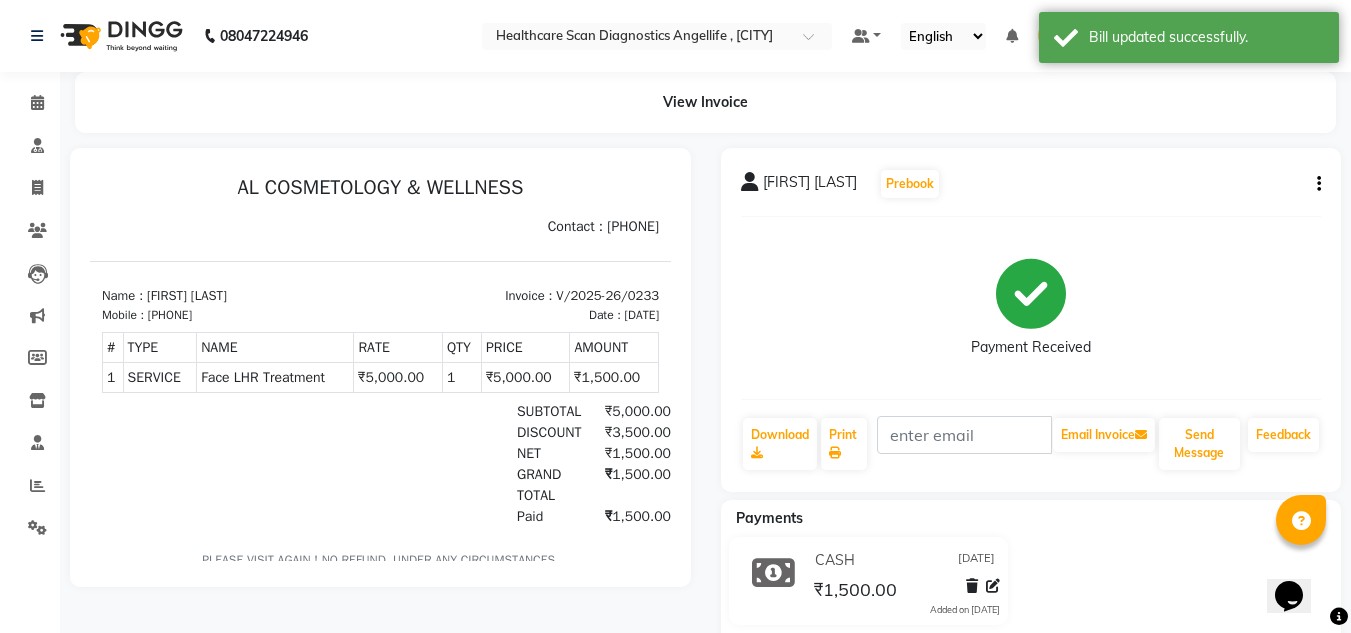 scroll, scrollTop: 46, scrollLeft: 0, axis: vertical 